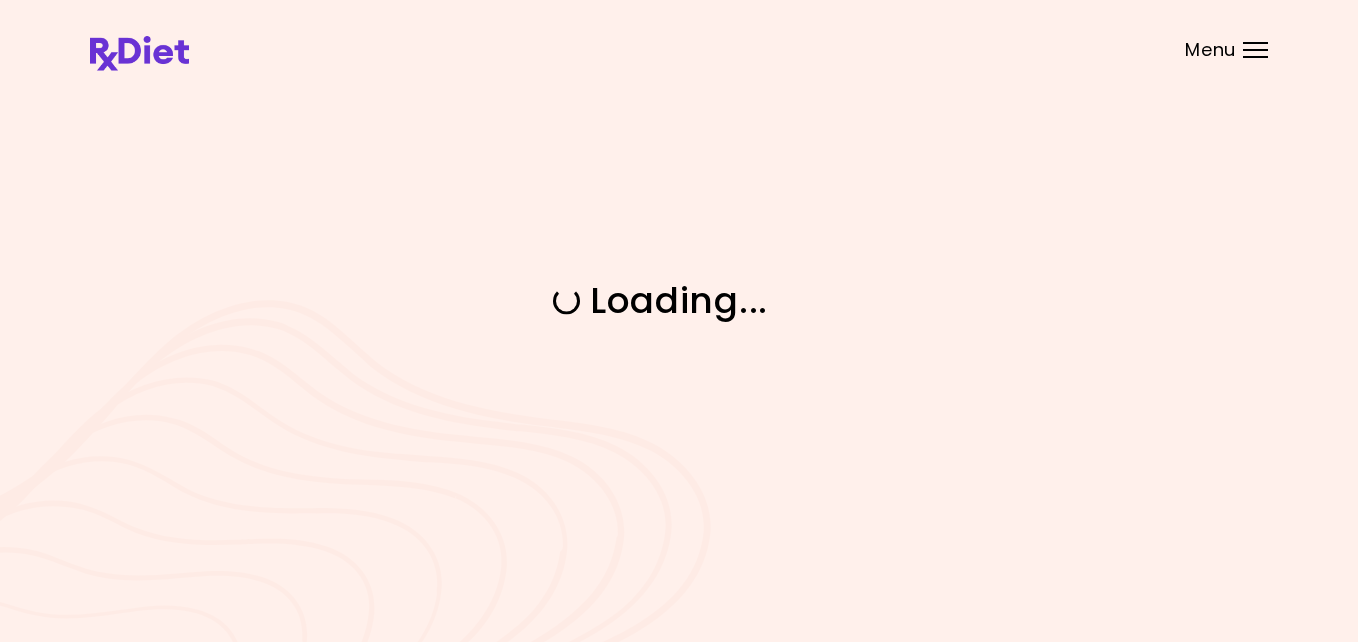 scroll, scrollTop: 0, scrollLeft: 0, axis: both 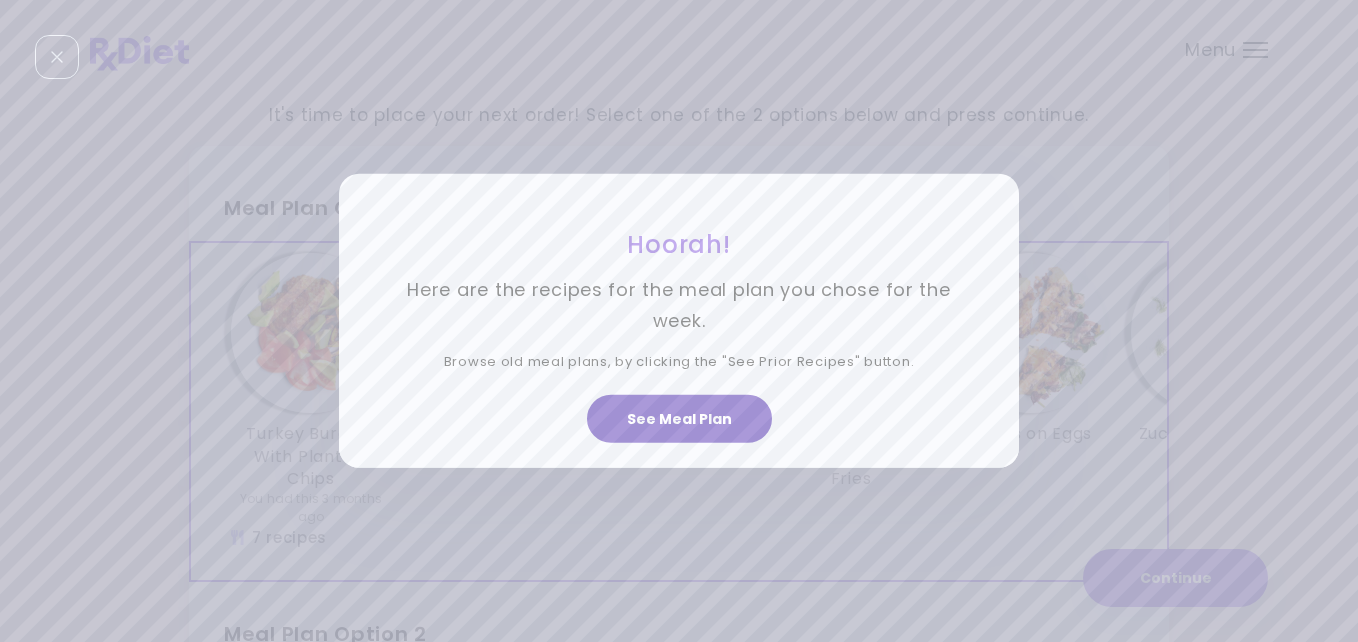 click on "See Meal Plan" at bounding box center [679, 419] 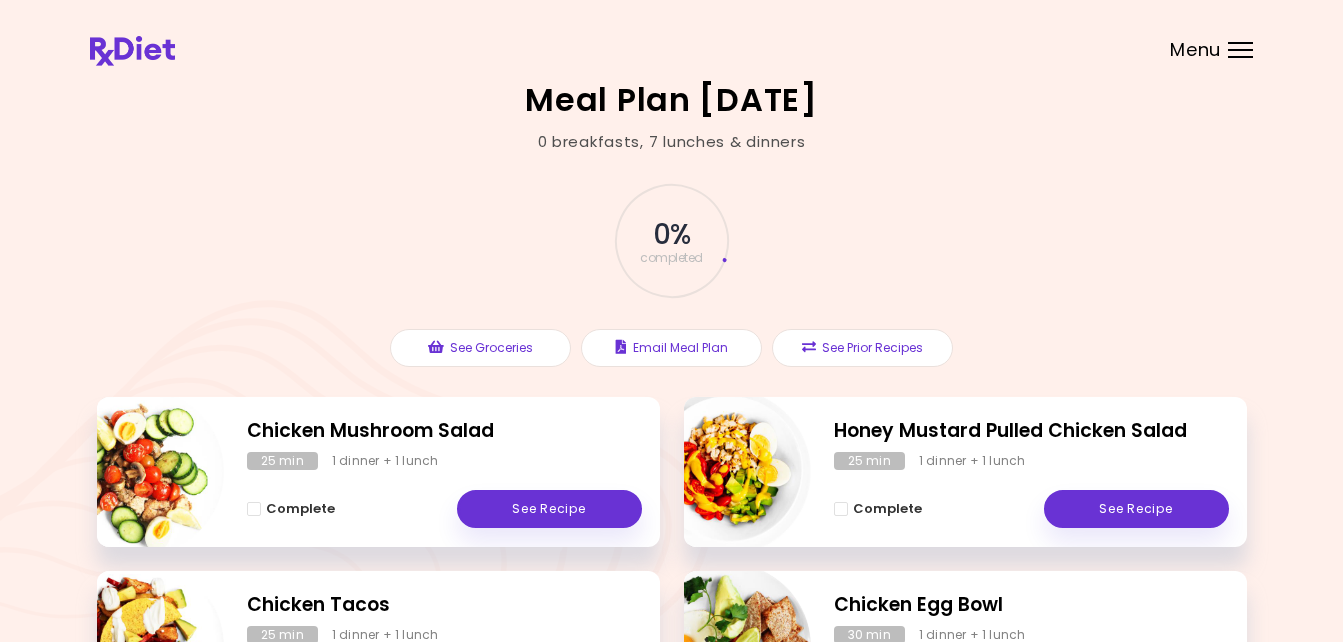 scroll, scrollTop: 0, scrollLeft: 0, axis: both 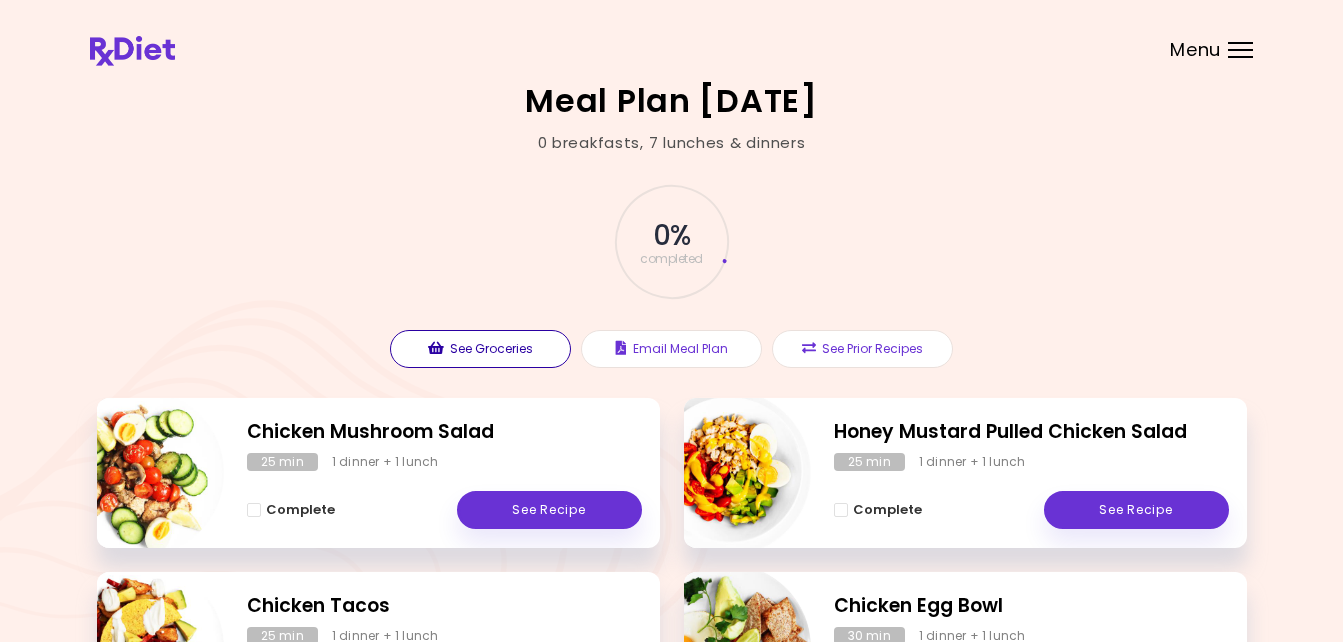 click on "See Groceries" at bounding box center (480, 349) 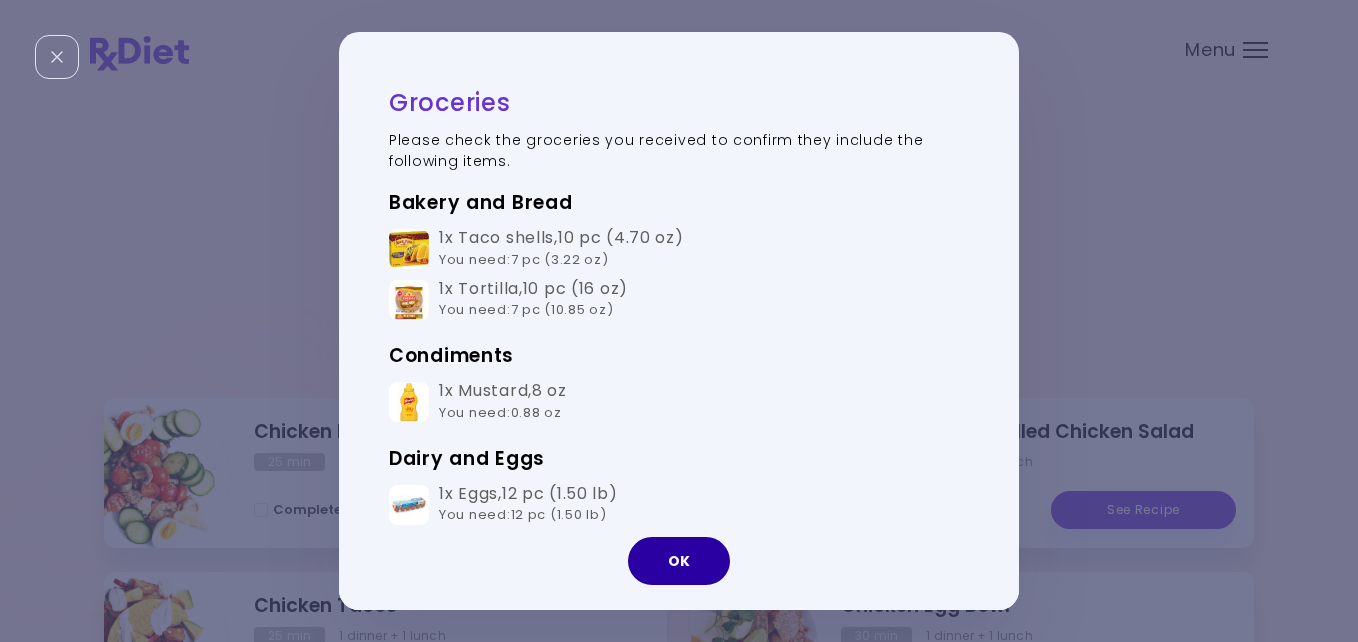 click on "OK" at bounding box center [679, 561] 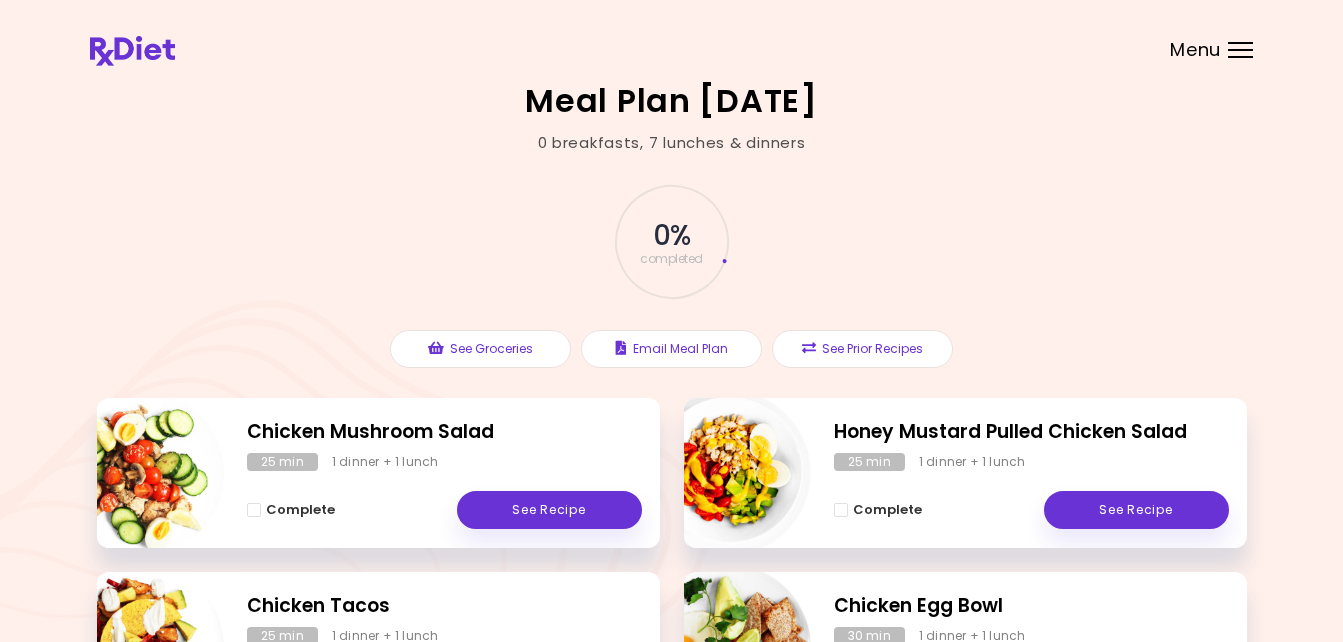click on "Menu" at bounding box center (1195, 50) 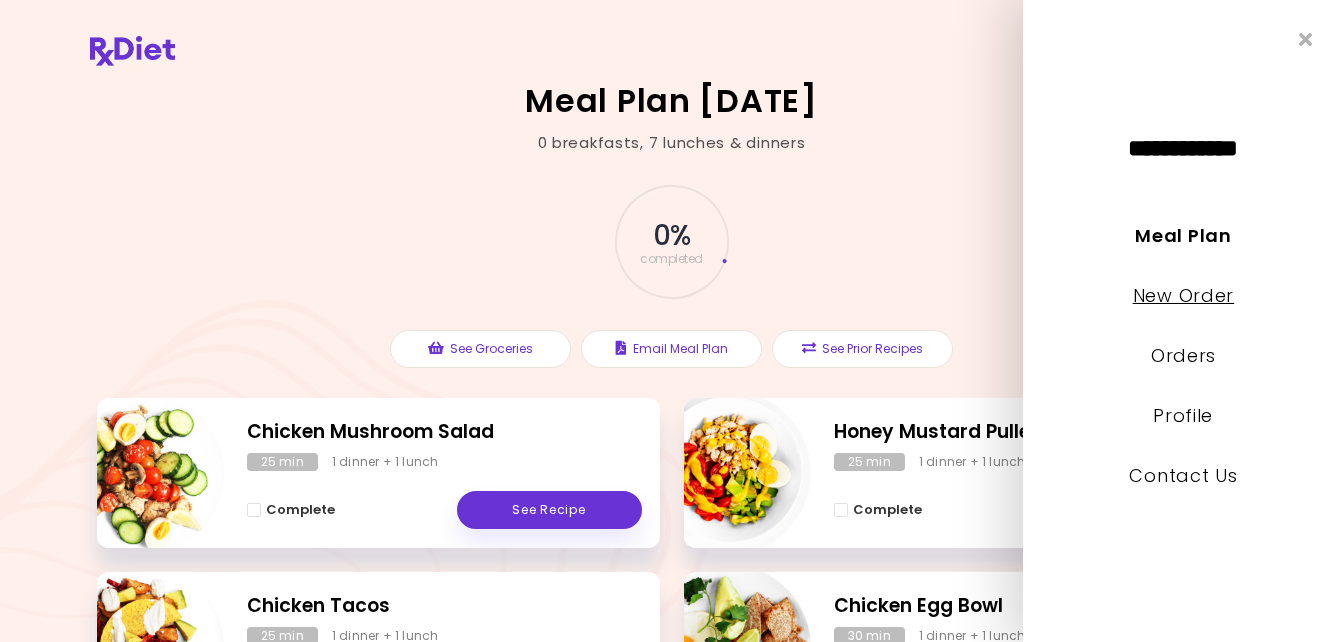 click on "New Order" at bounding box center (1182, 295) 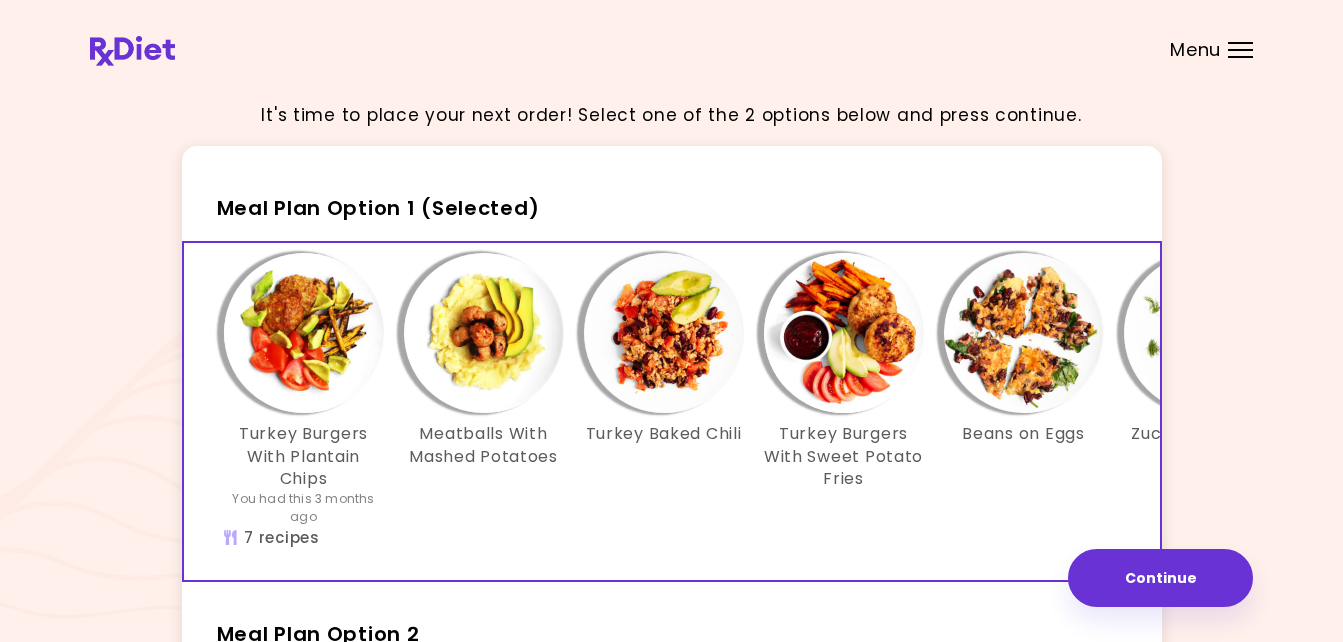 click at bounding box center [304, 333] 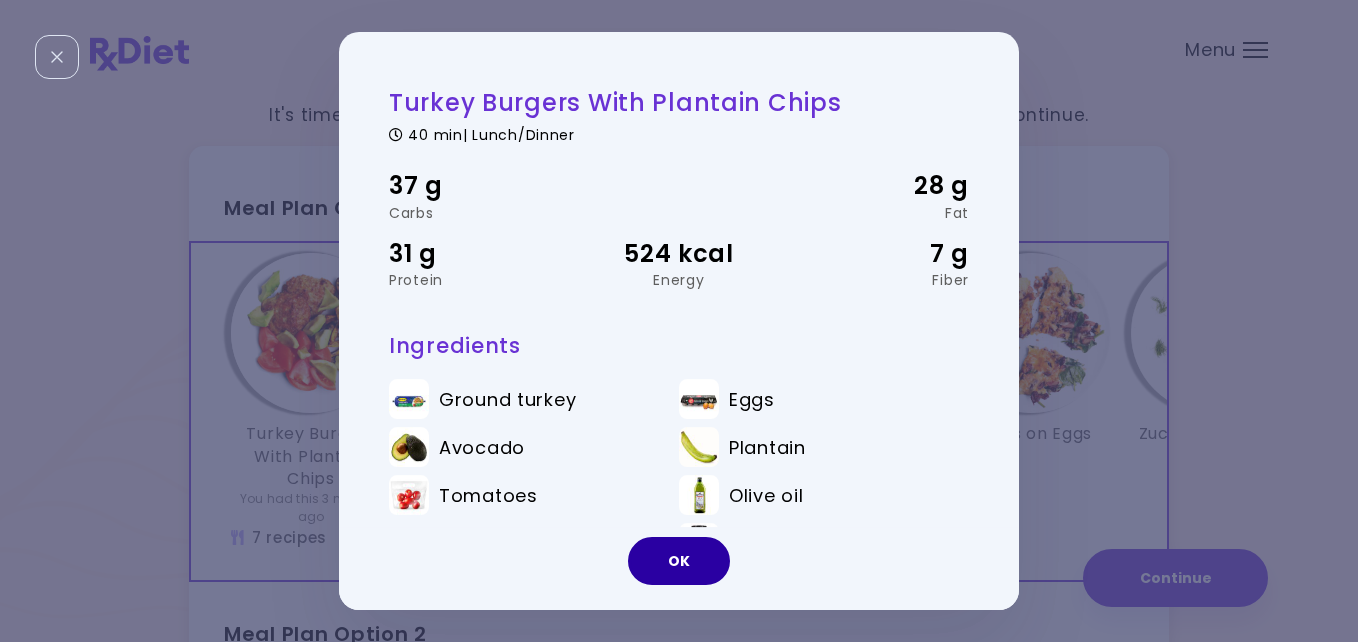 click on "OK" at bounding box center [679, 561] 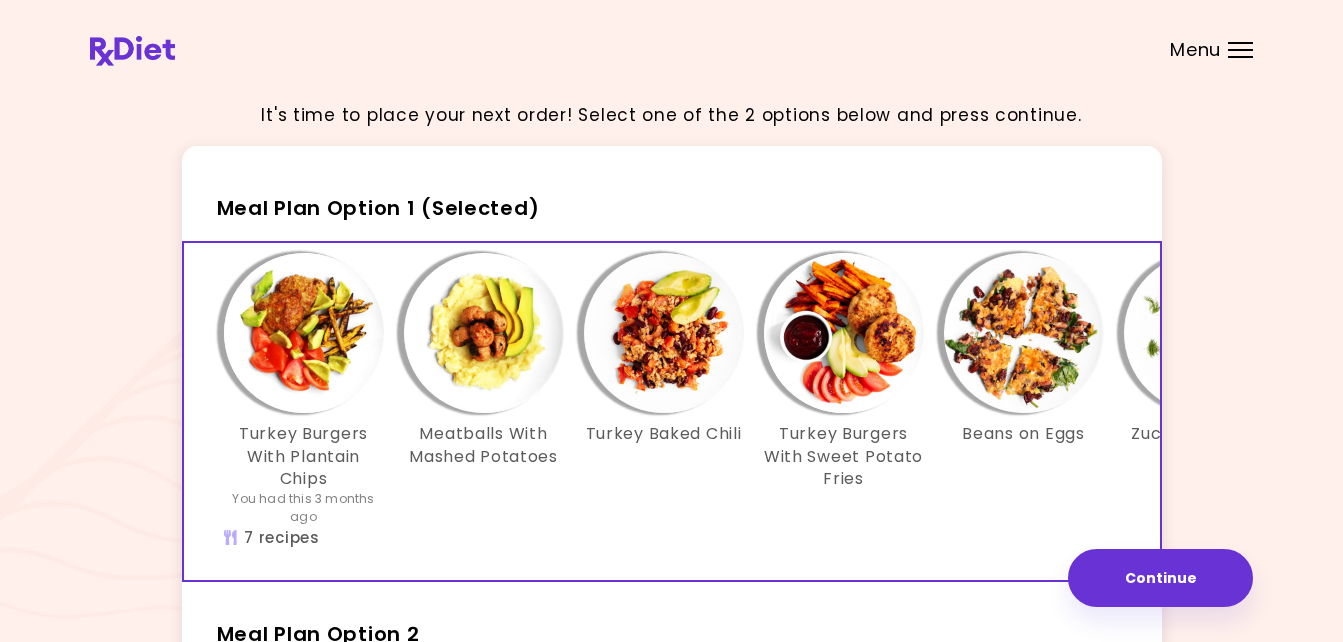 click at bounding box center (664, 333) 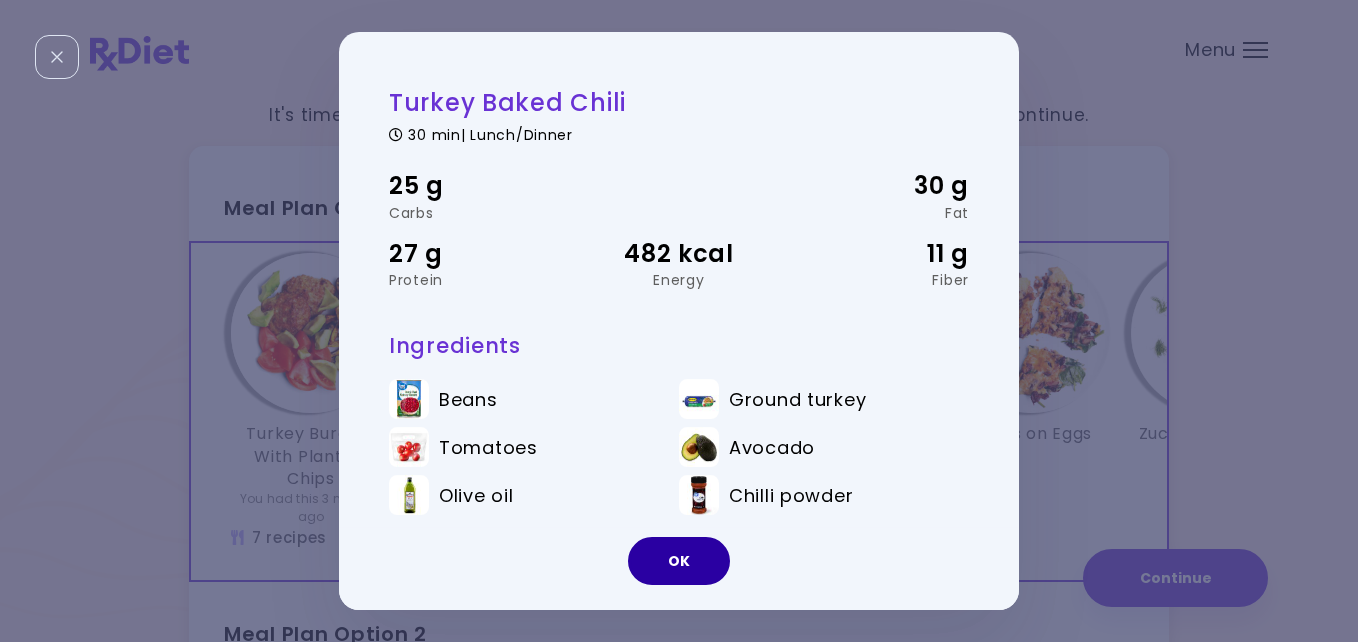 click on "OK" at bounding box center [679, 561] 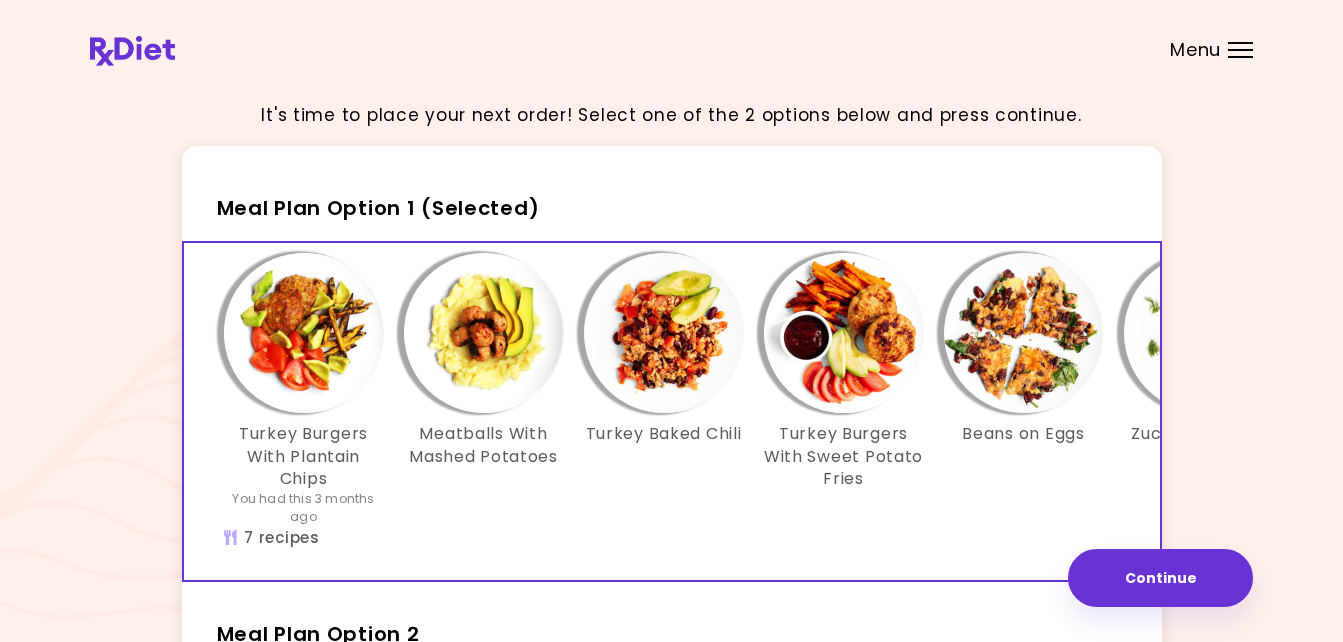click at bounding box center (844, 333) 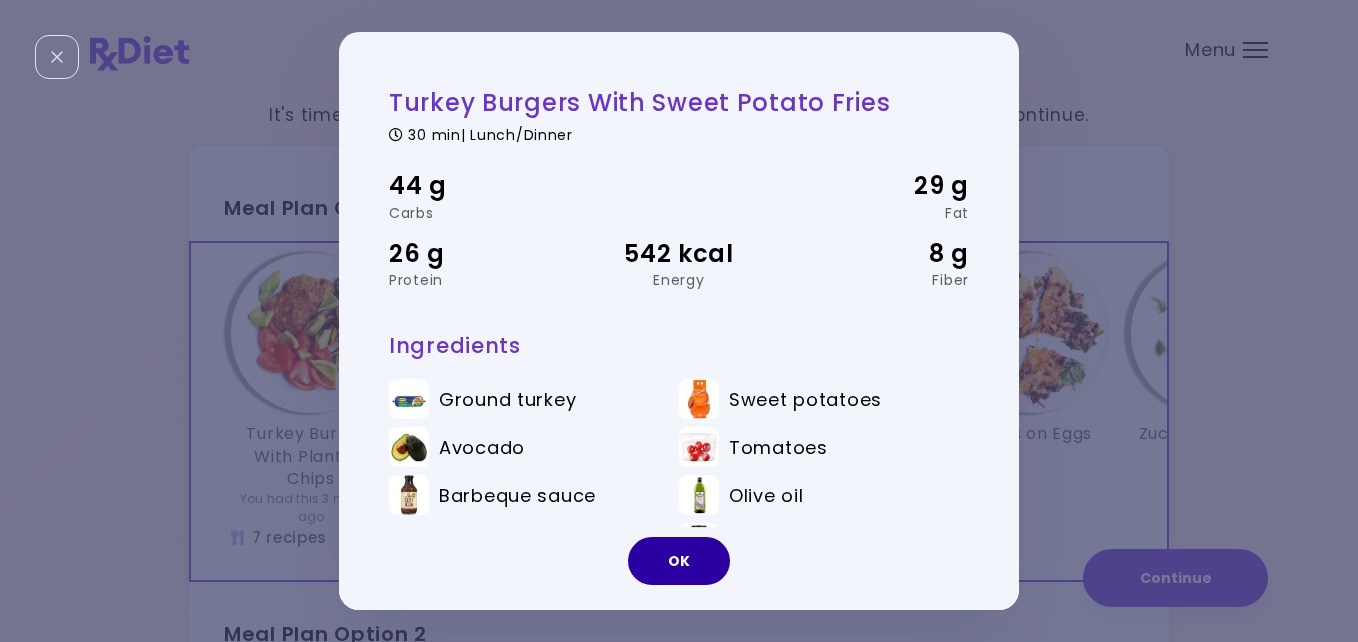 click on "OK" at bounding box center [679, 561] 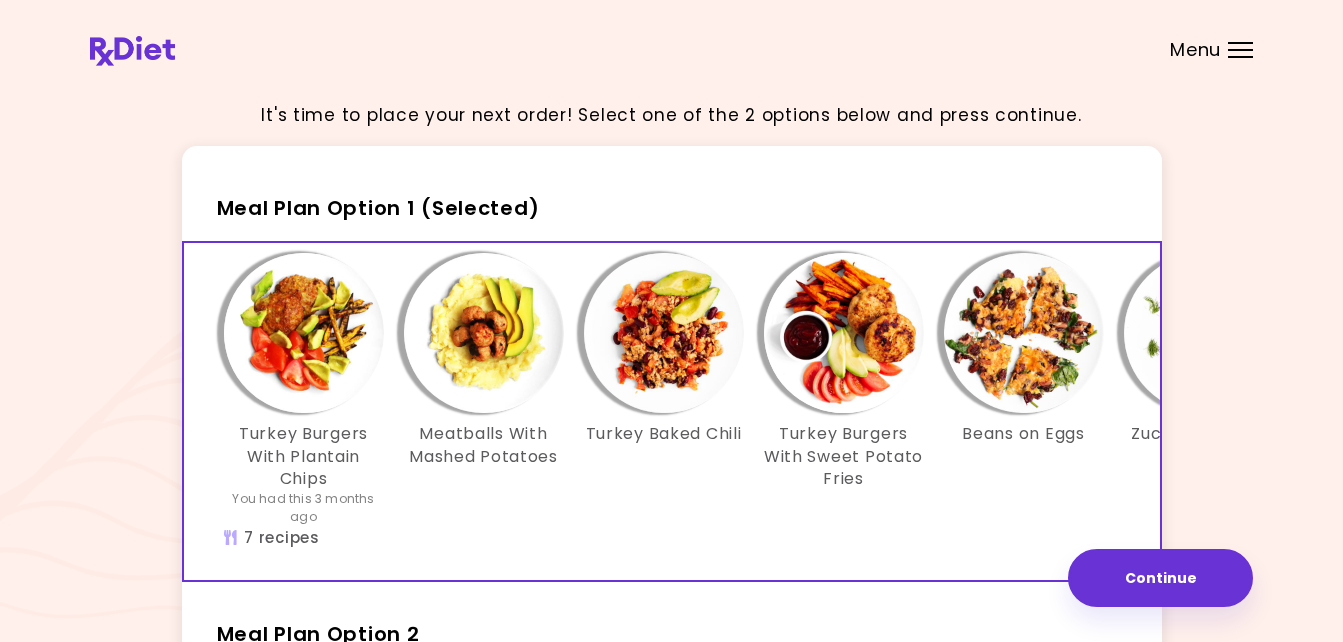 click at bounding box center [1204, 333] 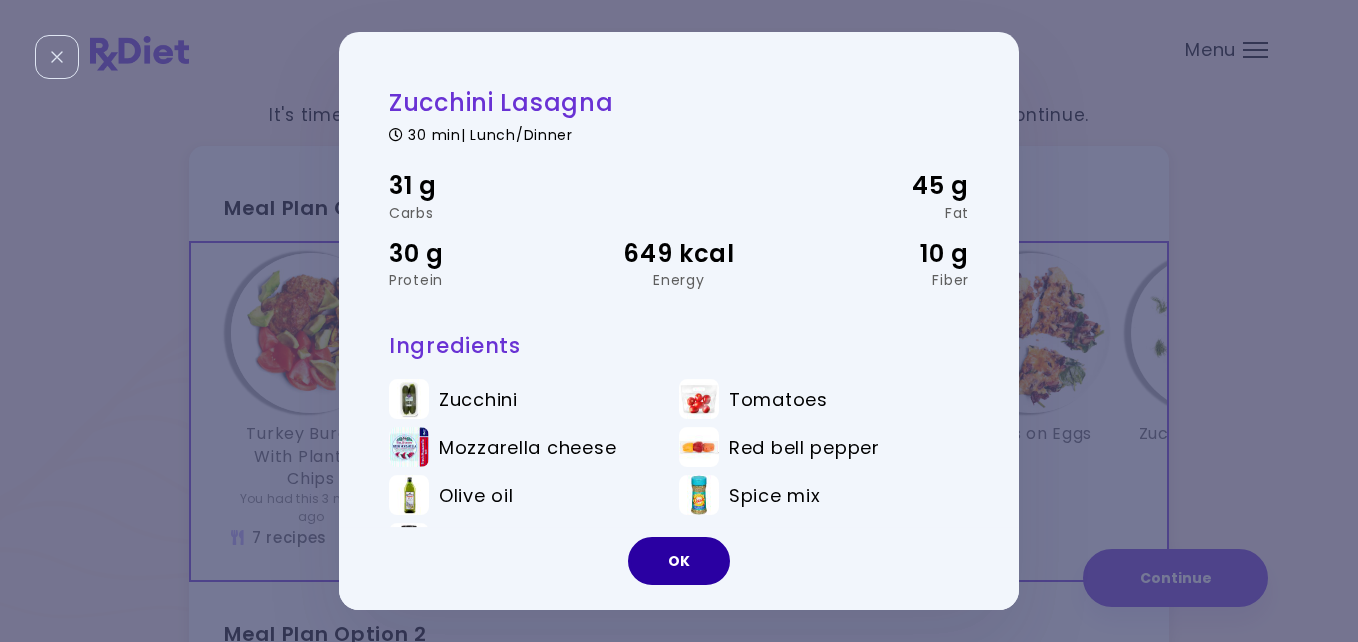 click on "OK" at bounding box center [679, 561] 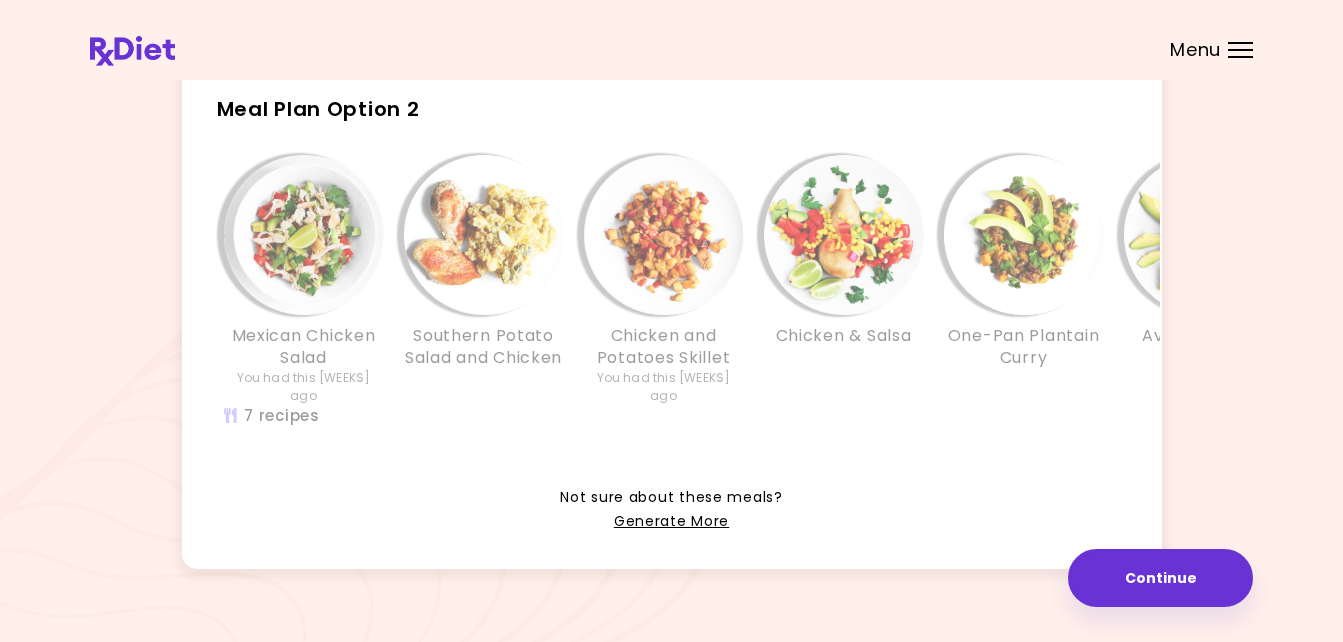 scroll, scrollTop: 560, scrollLeft: 0, axis: vertical 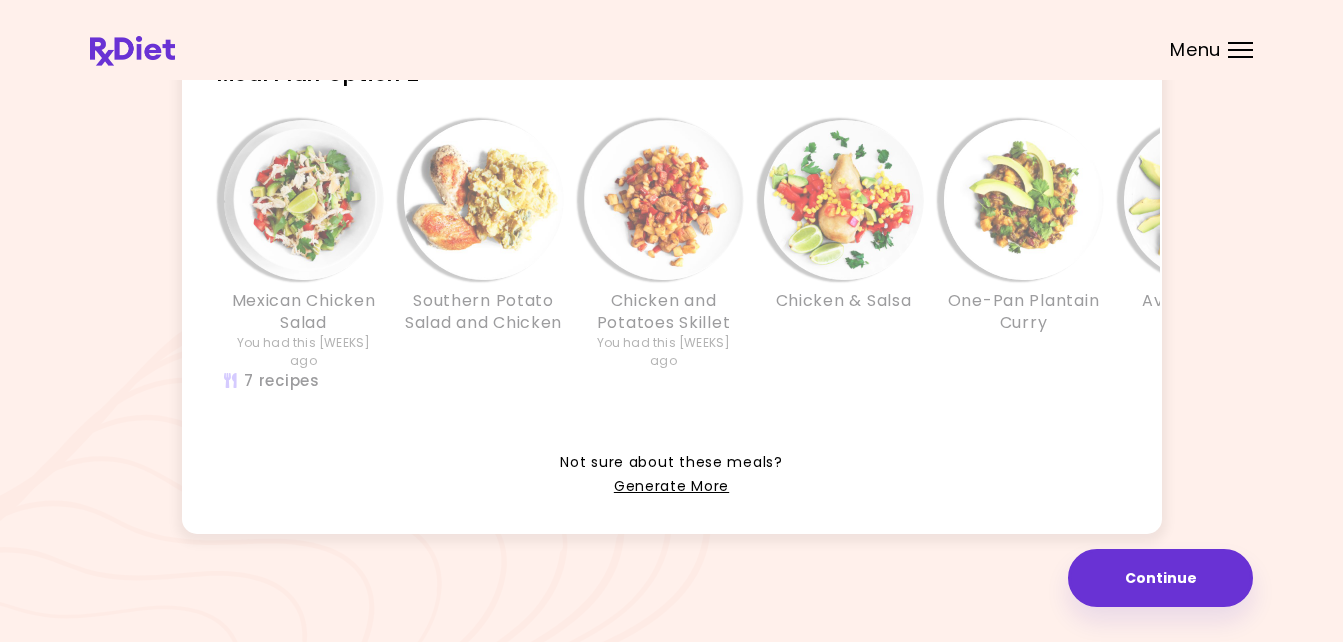 click at bounding box center (844, 200) 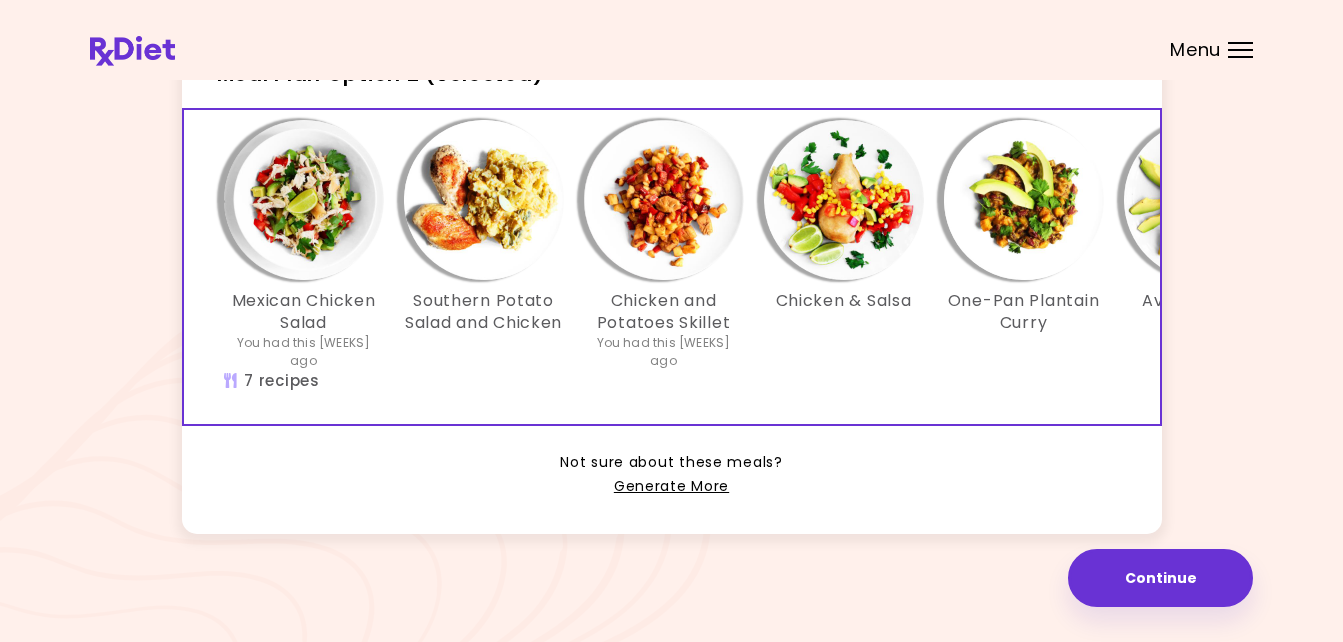 click at bounding box center [844, 200] 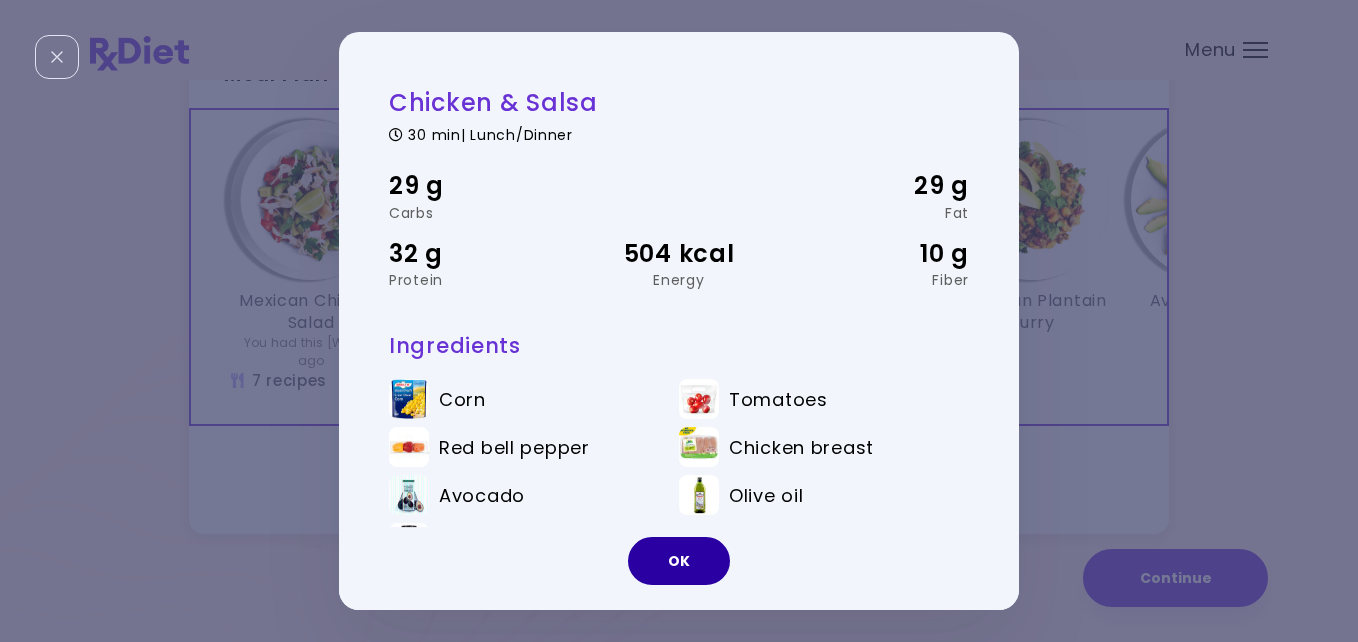 click on "OK" at bounding box center [679, 561] 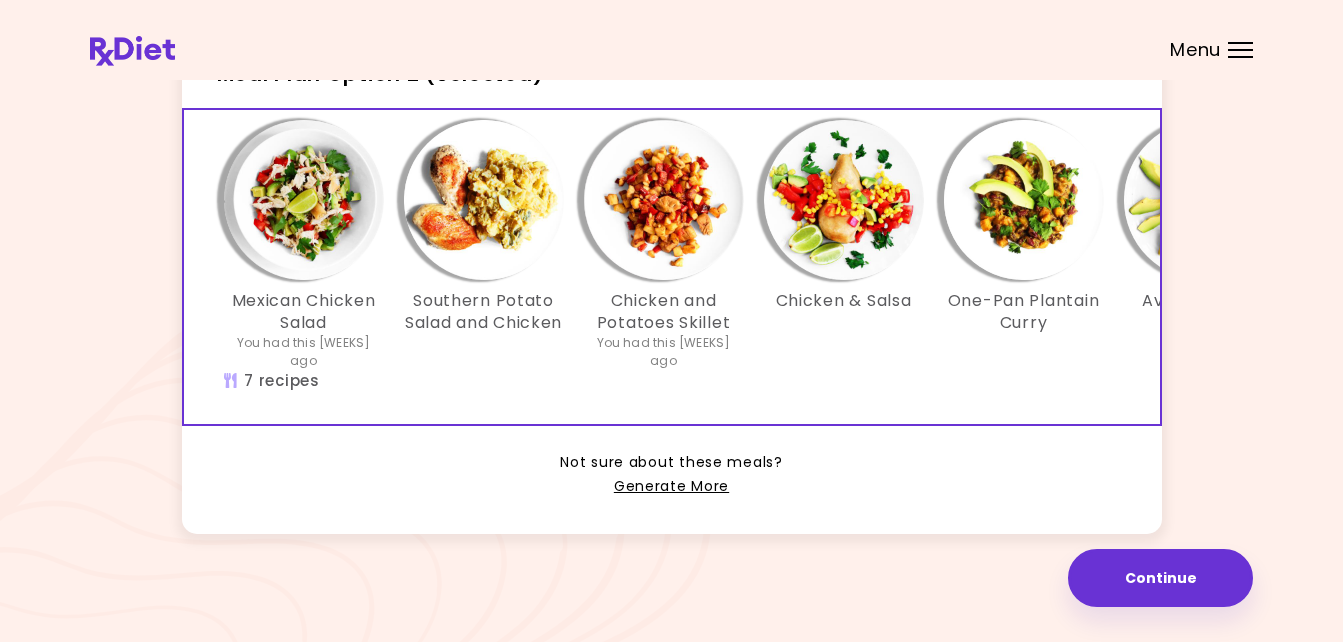 click at bounding box center (484, 200) 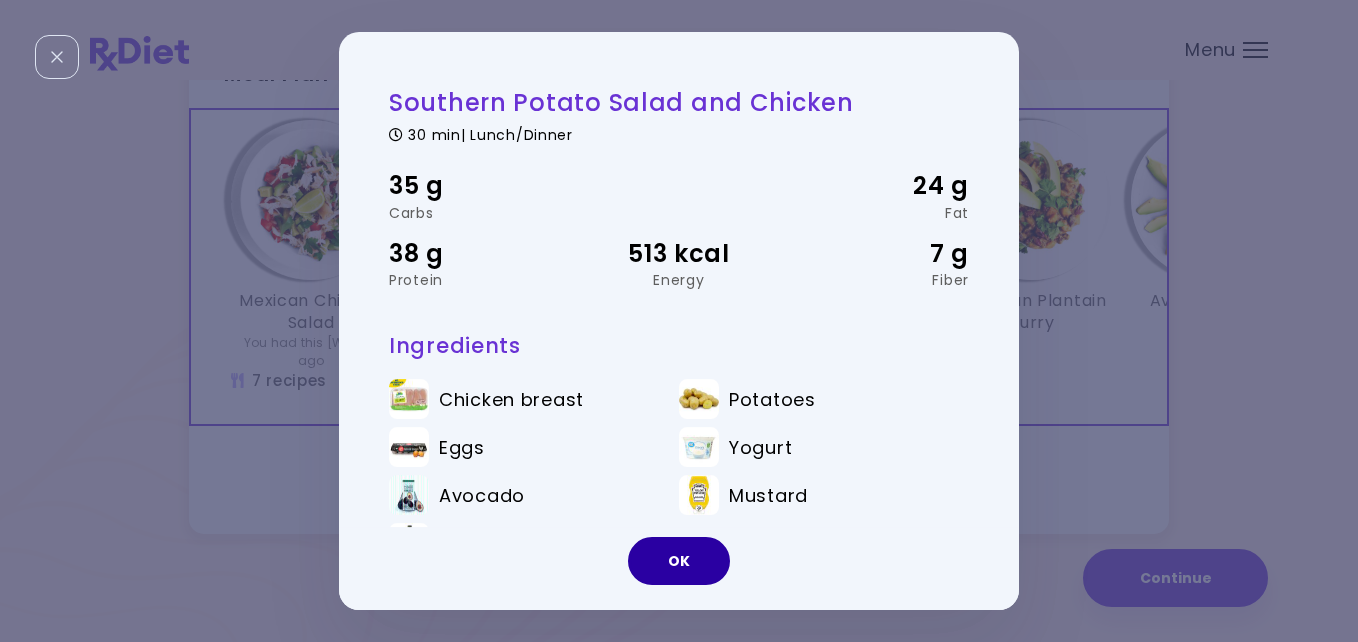click on "OK" at bounding box center (679, 561) 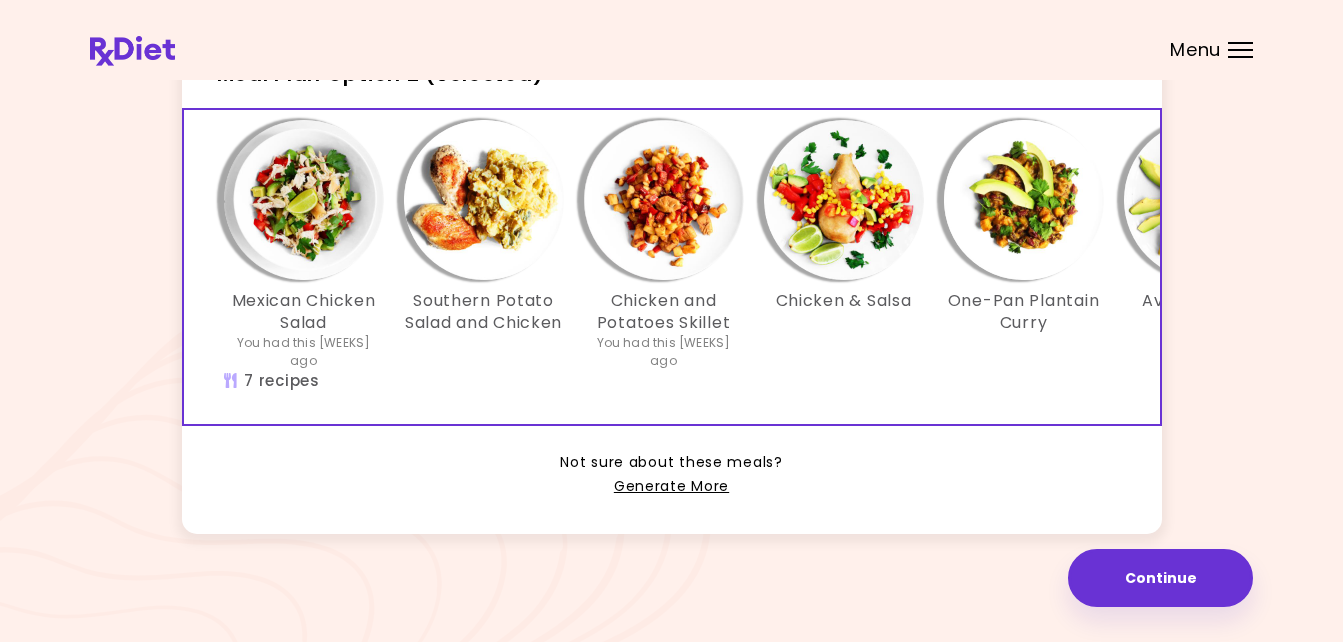 click at bounding box center (664, 200) 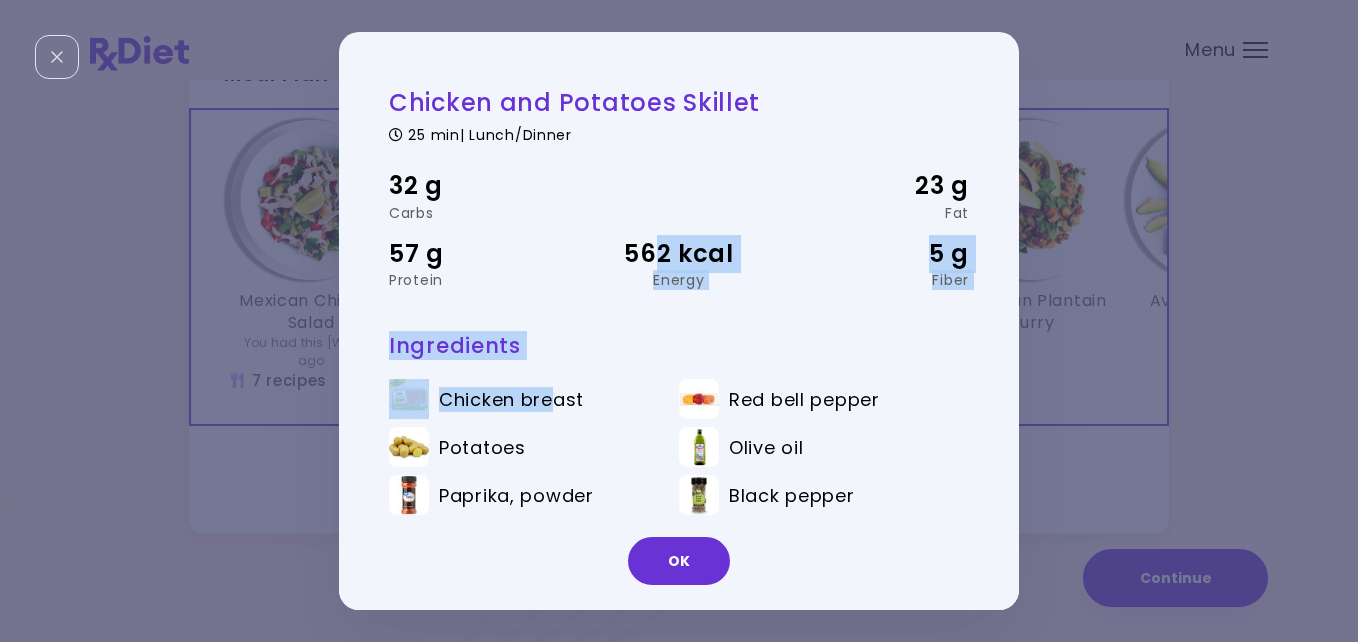 drag, startPoint x: 653, startPoint y: 247, endPoint x: 563, endPoint y: 432, distance: 205.73041 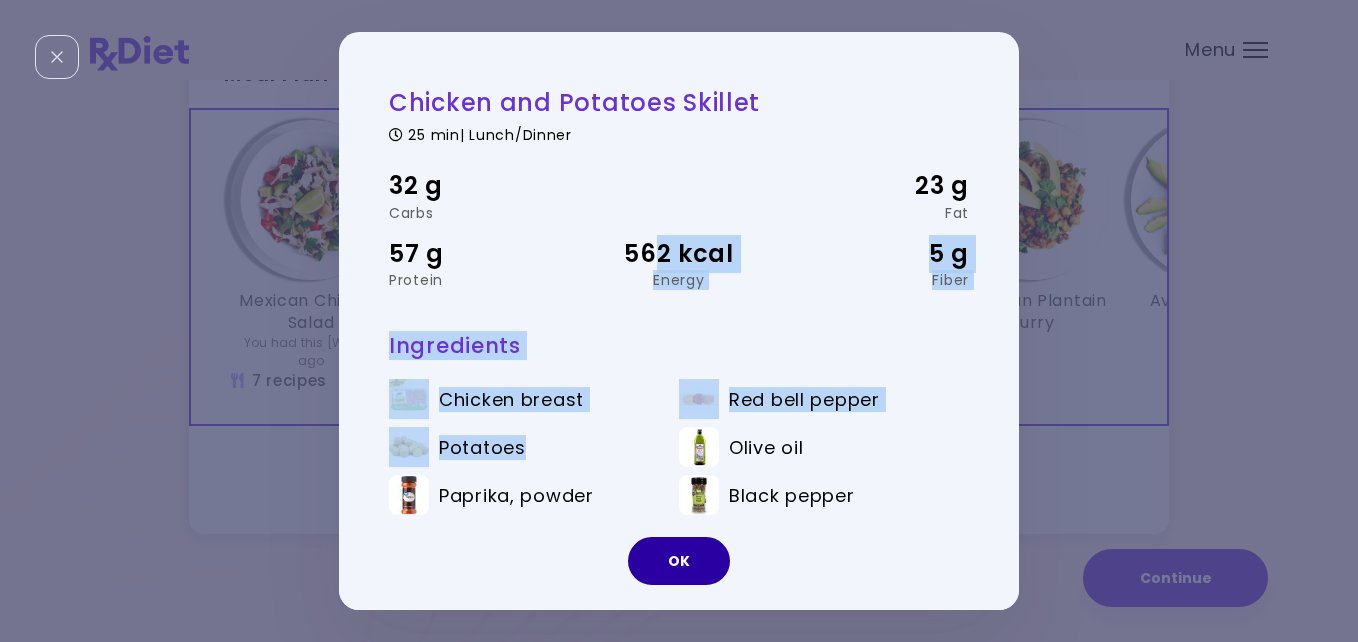 click on "OK" at bounding box center (679, 561) 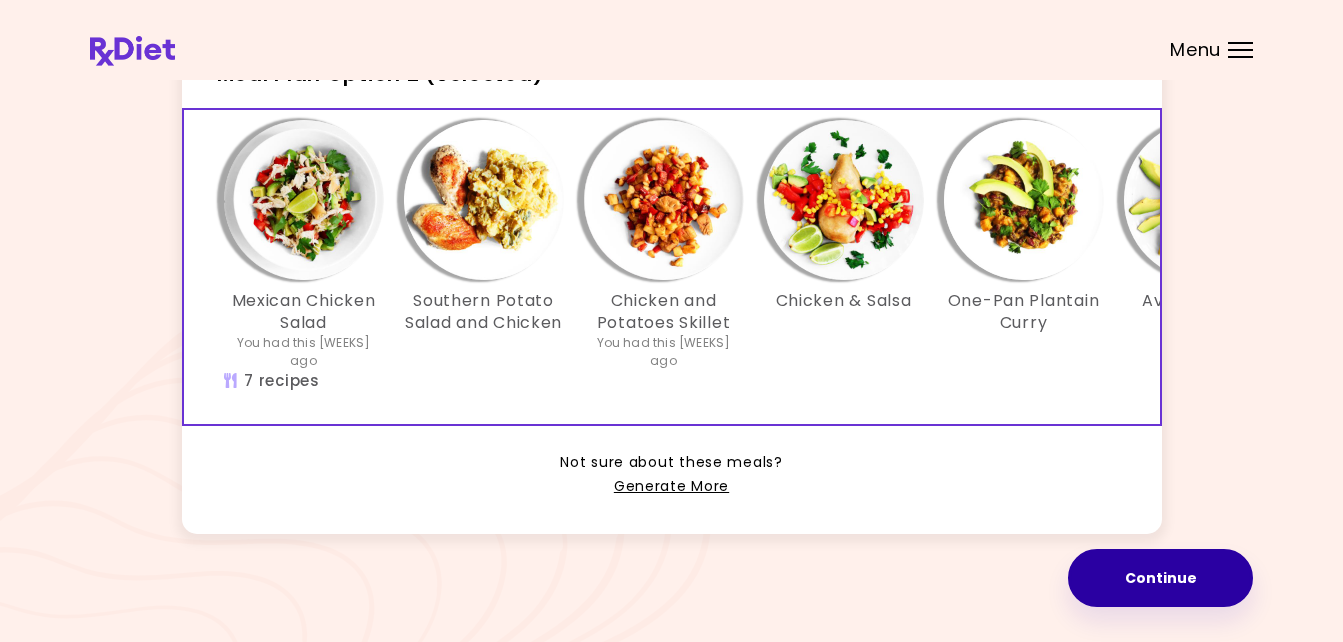 click on "Continue" at bounding box center [1160, 578] 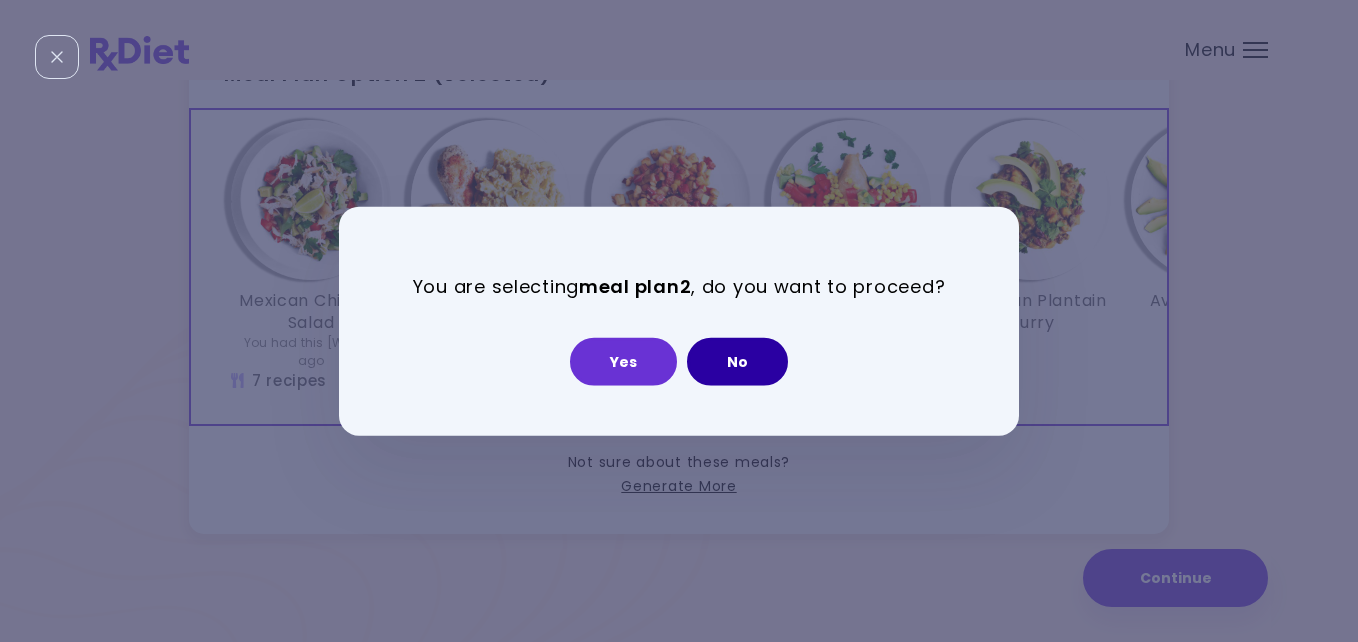 click on "No" at bounding box center [737, 361] 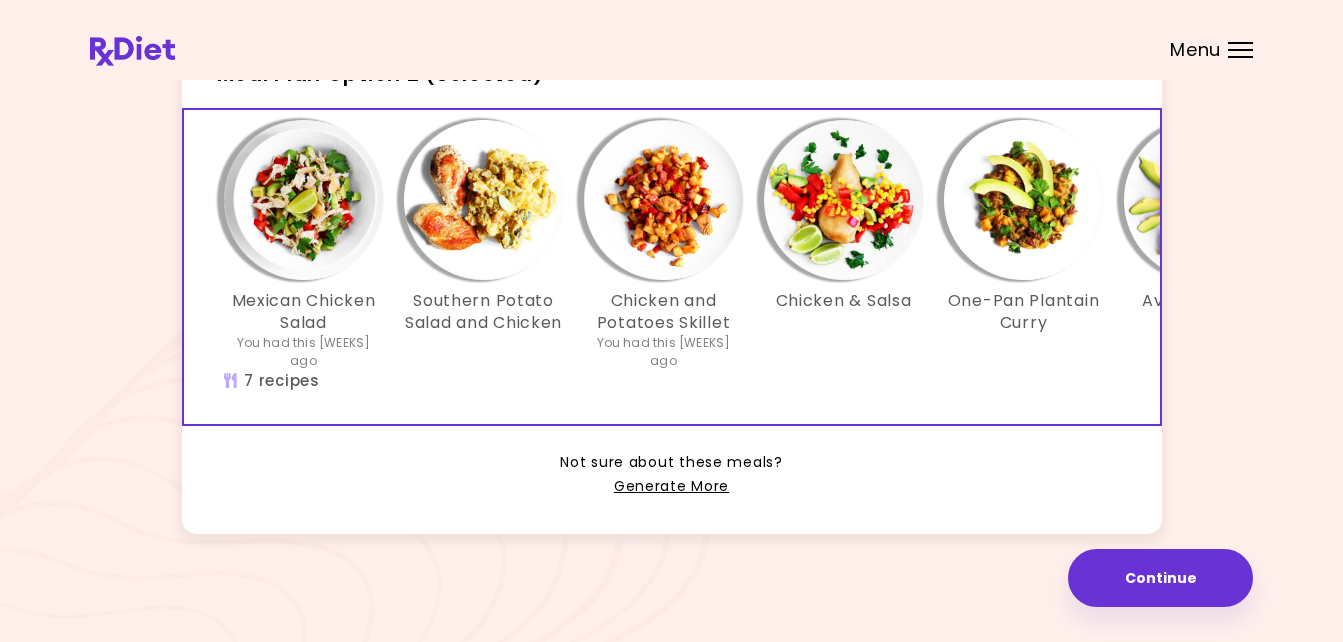 type 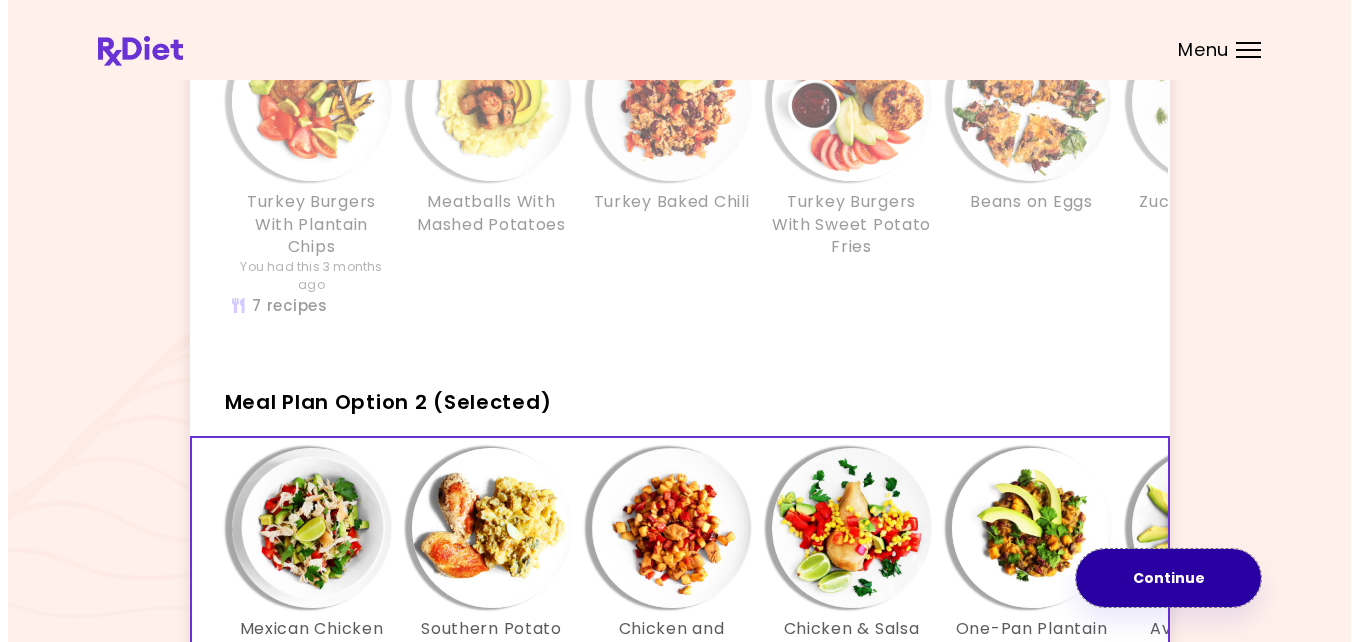 scroll, scrollTop: 280, scrollLeft: 0, axis: vertical 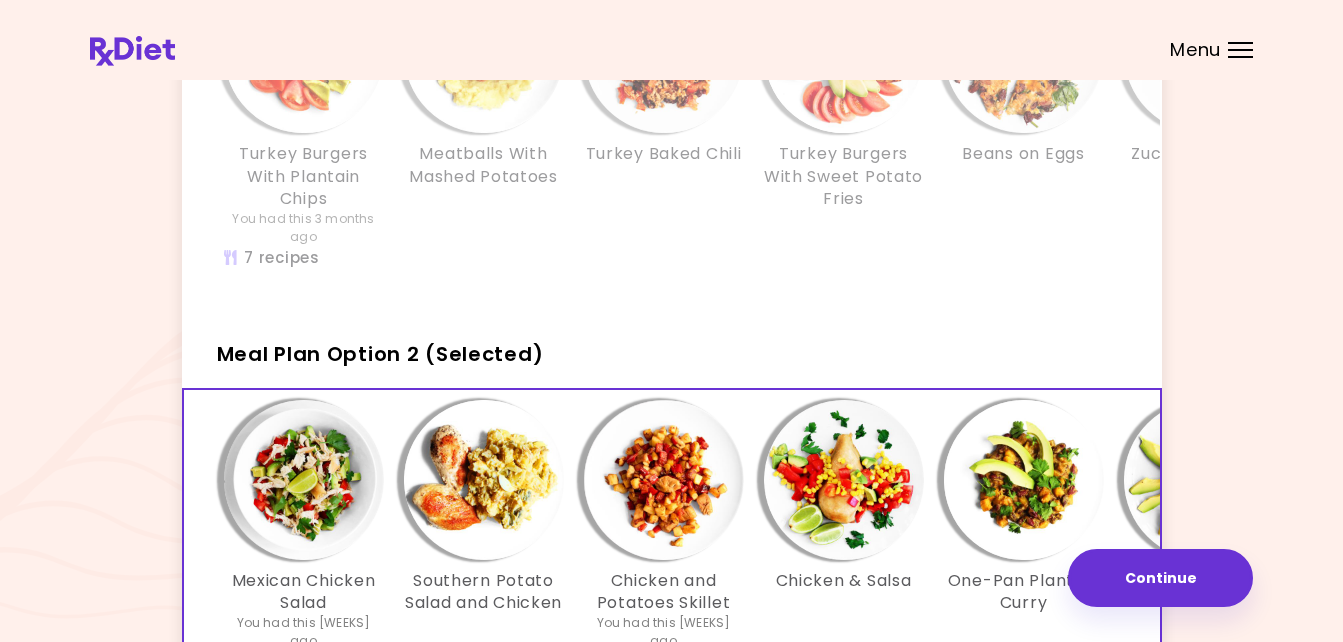 click at bounding box center [1024, 480] 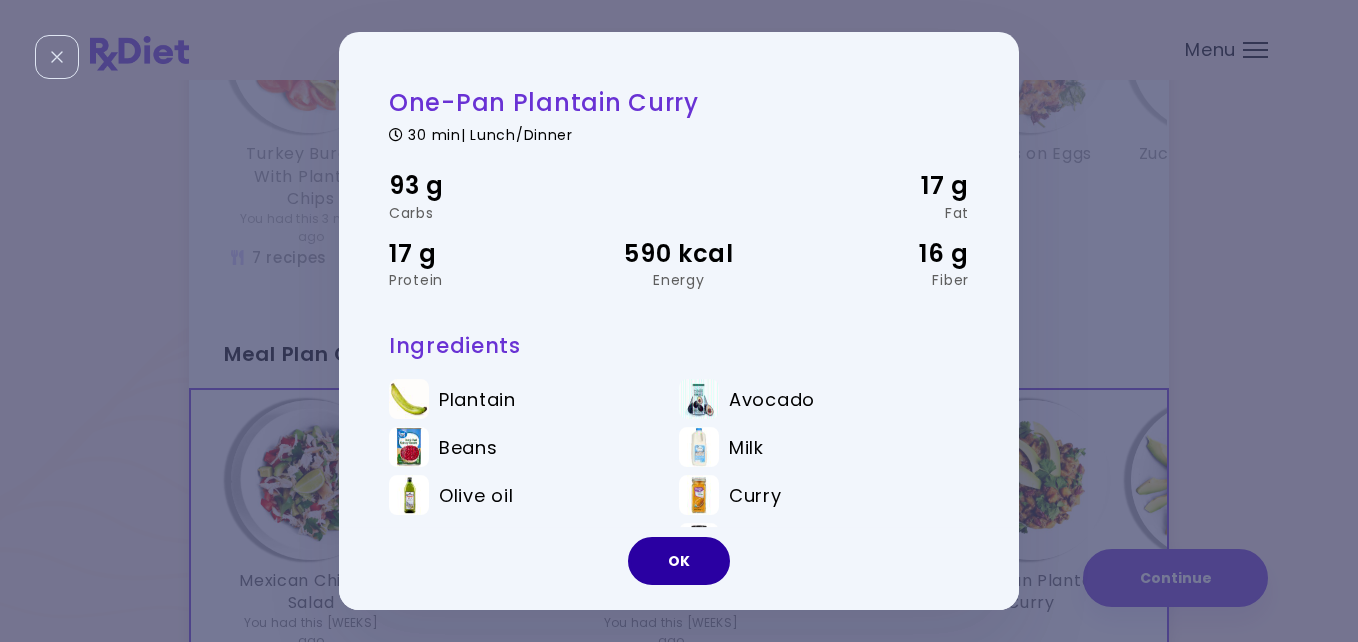 click on "OK" at bounding box center (679, 561) 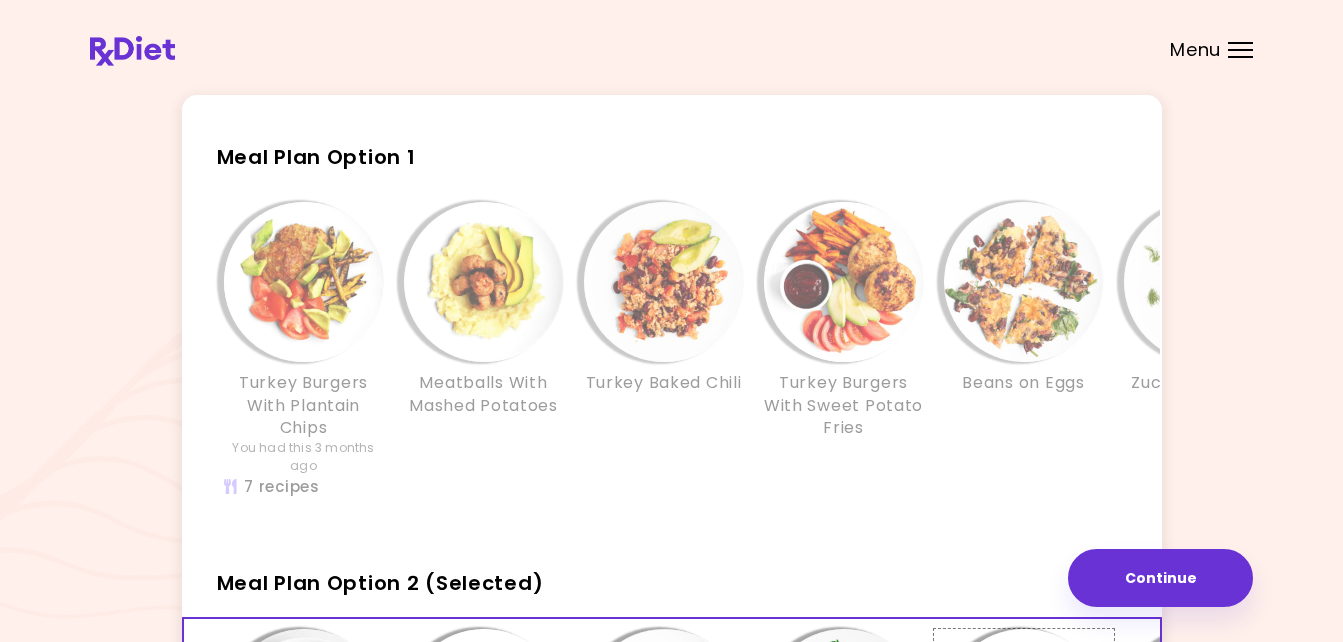 scroll, scrollTop: 0, scrollLeft: 0, axis: both 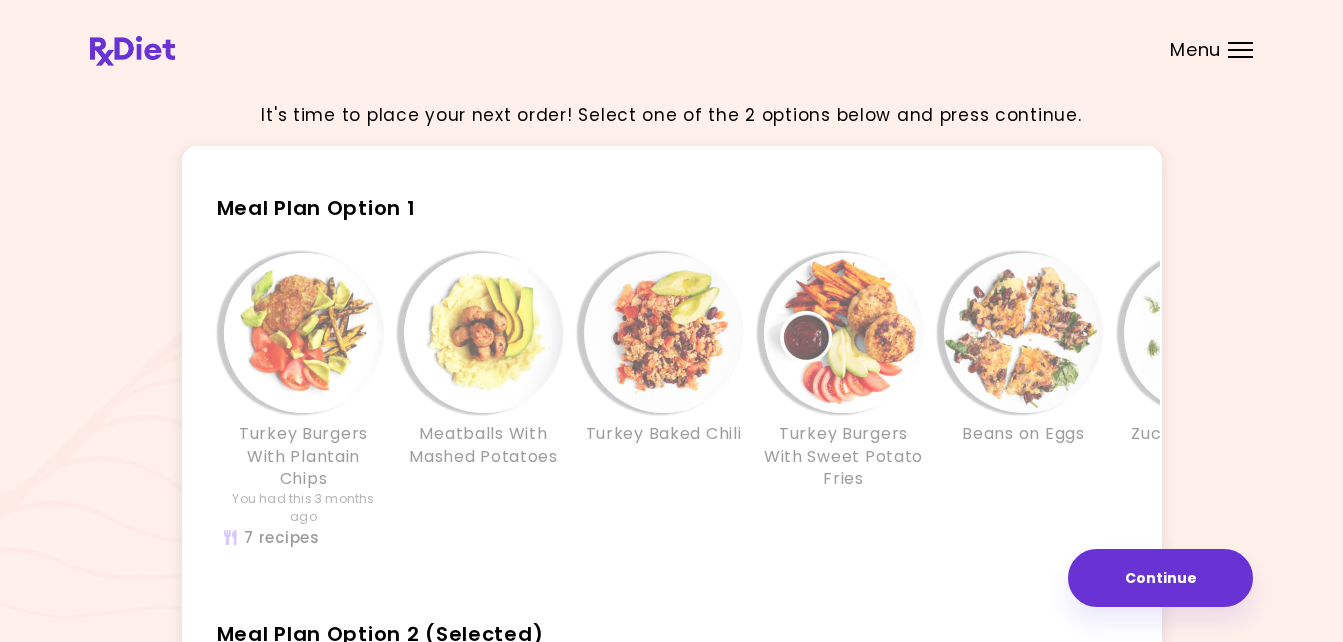 click at bounding box center (484, 333) 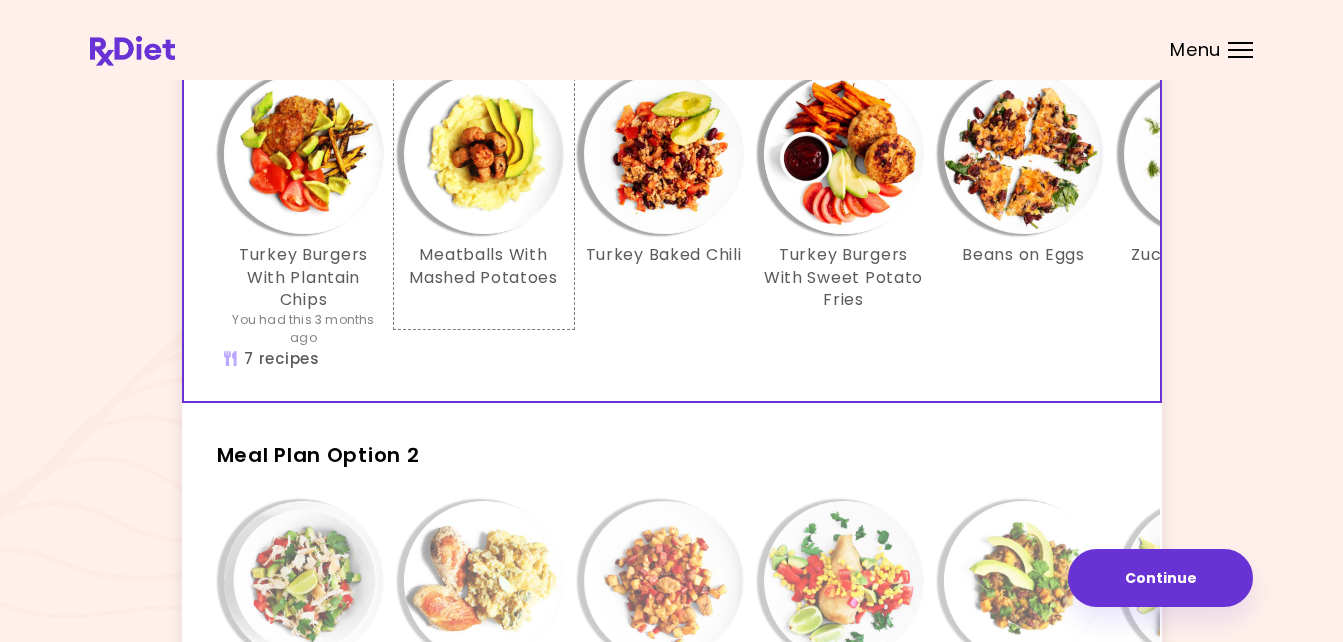 scroll, scrollTop: 80, scrollLeft: 0, axis: vertical 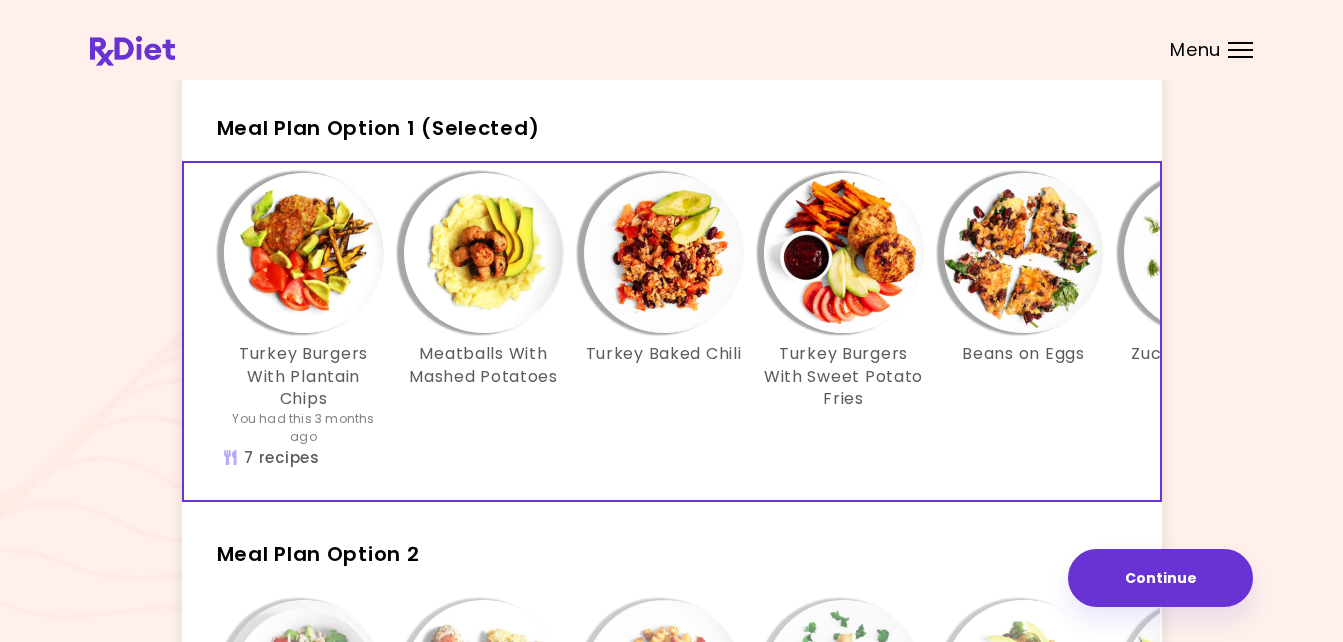 click at bounding box center (304, 253) 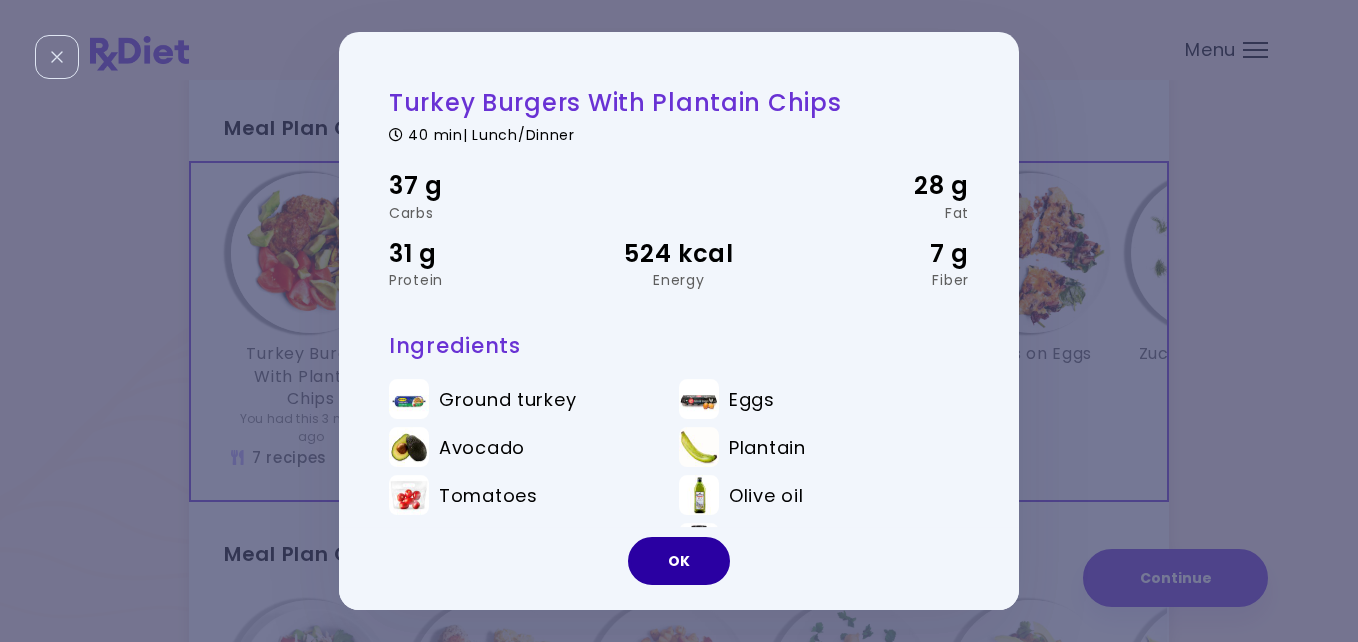 click on "OK" at bounding box center (679, 561) 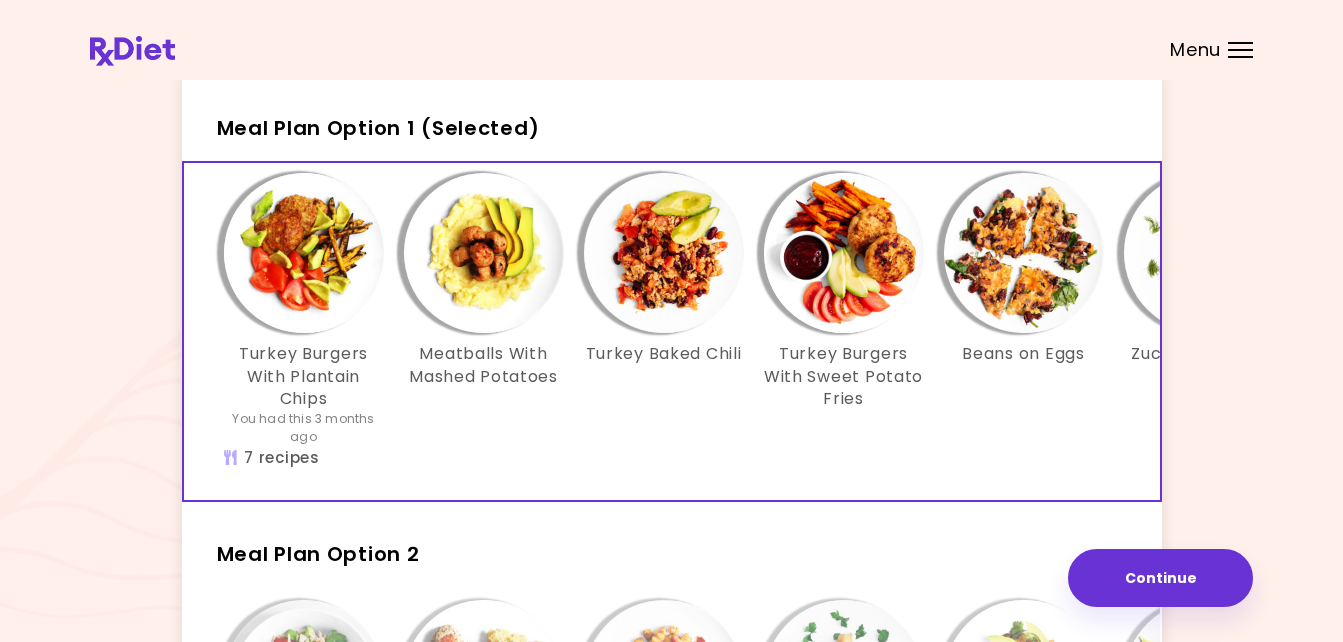 click on "Meal Plan Option 2" at bounding box center [672, 545] 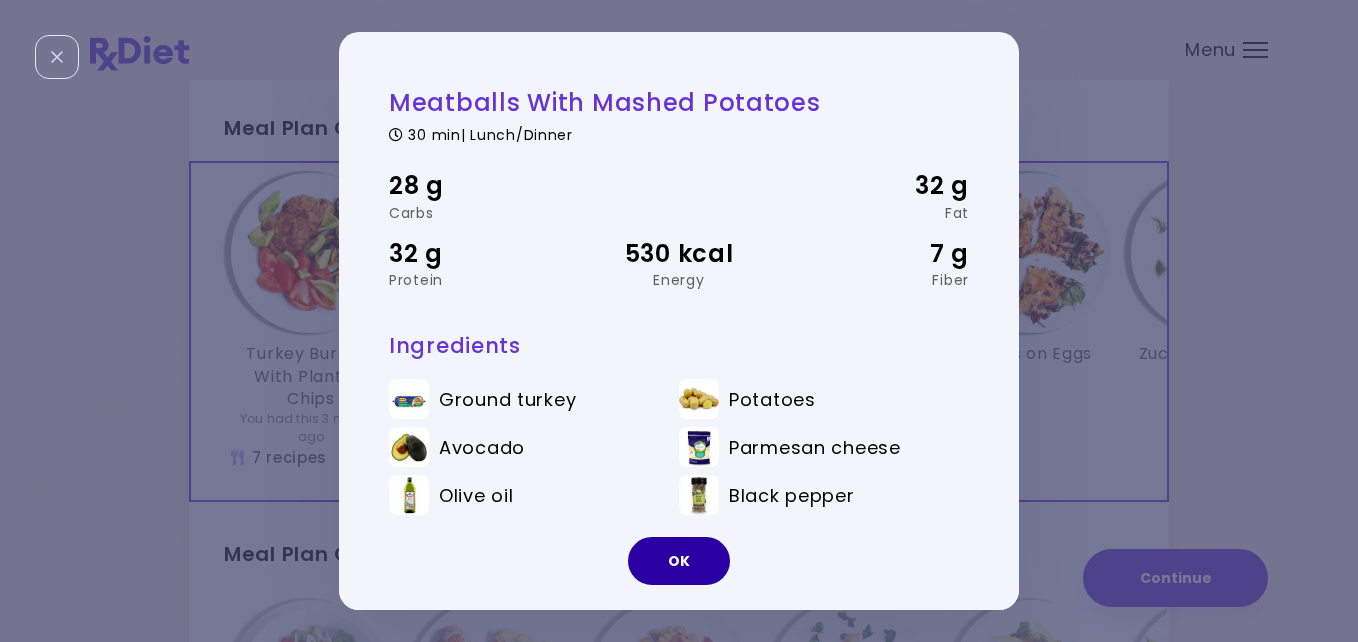 click on "OK" at bounding box center [679, 561] 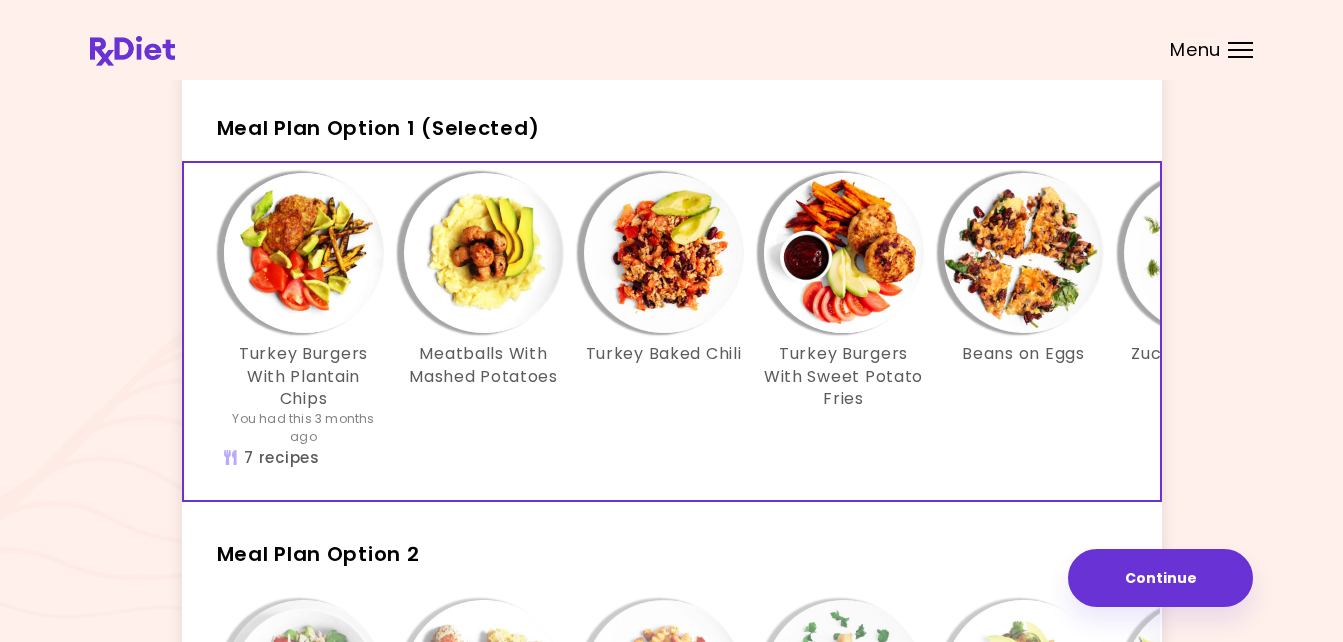 click at bounding box center (664, 253) 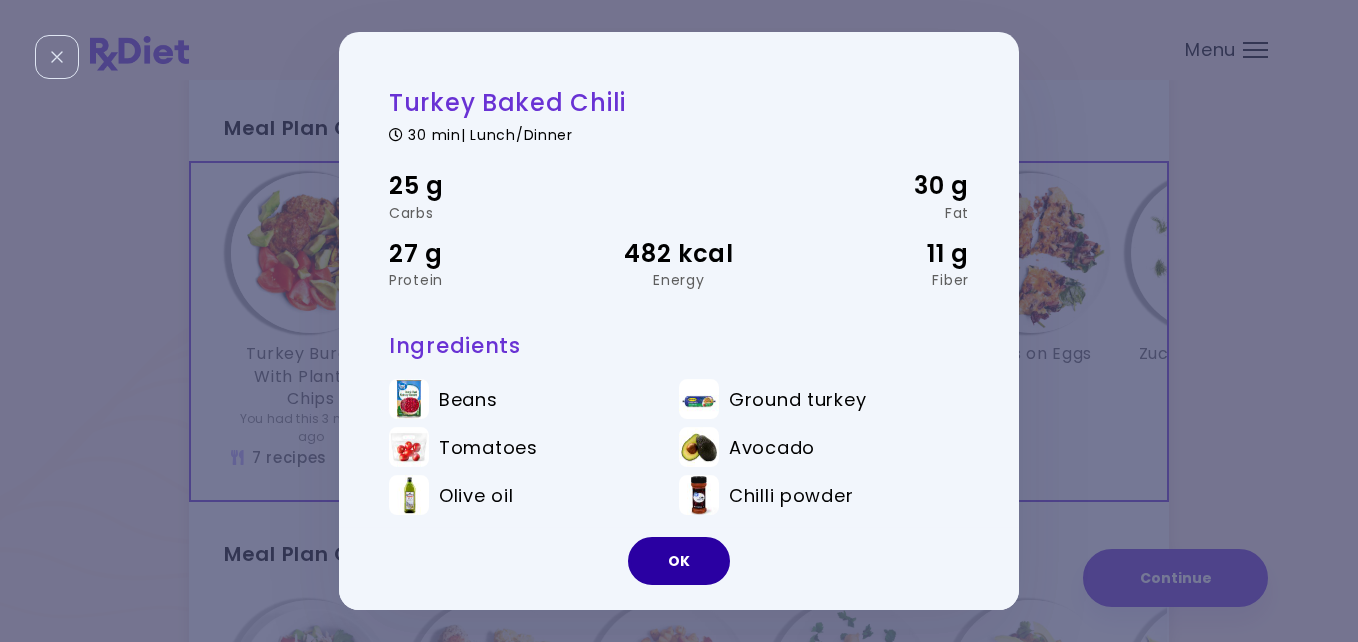 click on "OK" at bounding box center (679, 561) 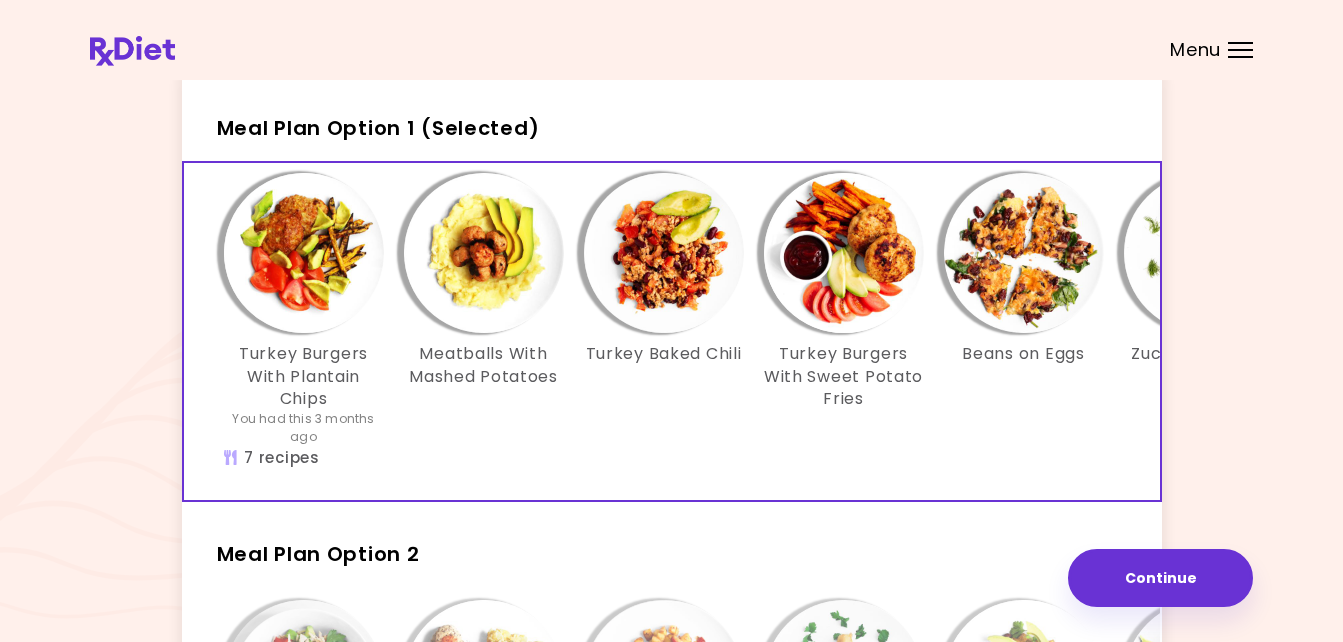 click at bounding box center (844, 253) 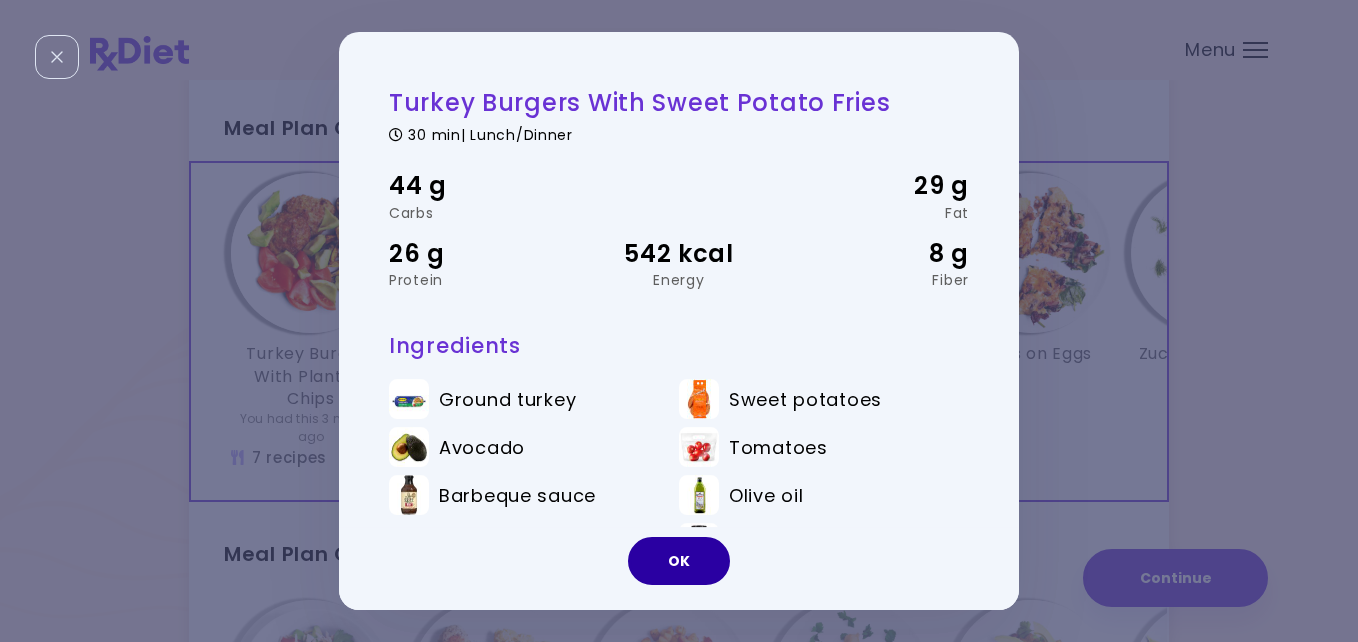 click on "OK" at bounding box center [679, 561] 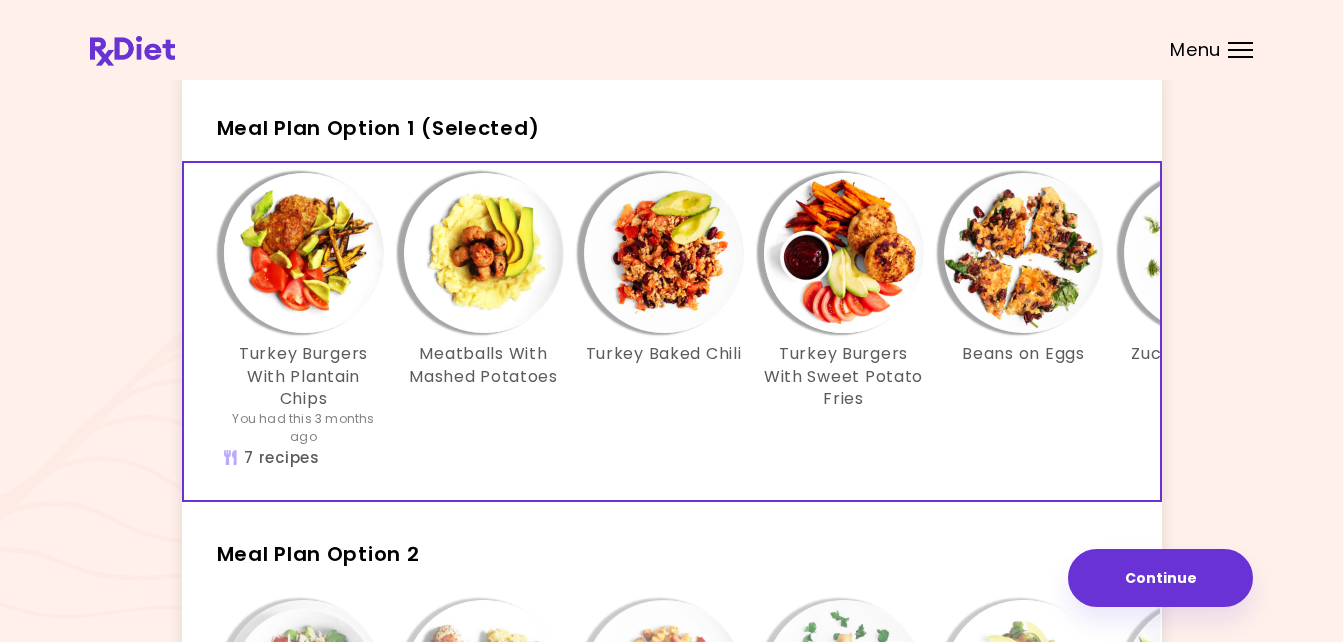 click at bounding box center (1024, 253) 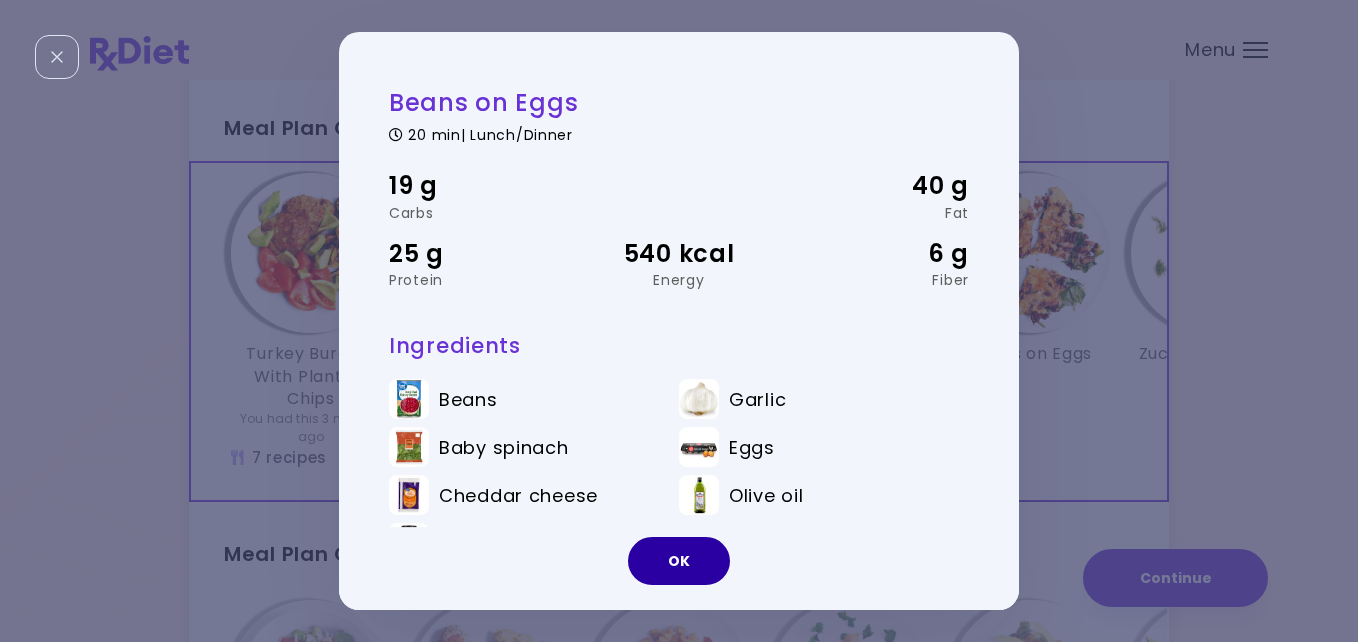 click on "OK" at bounding box center (679, 561) 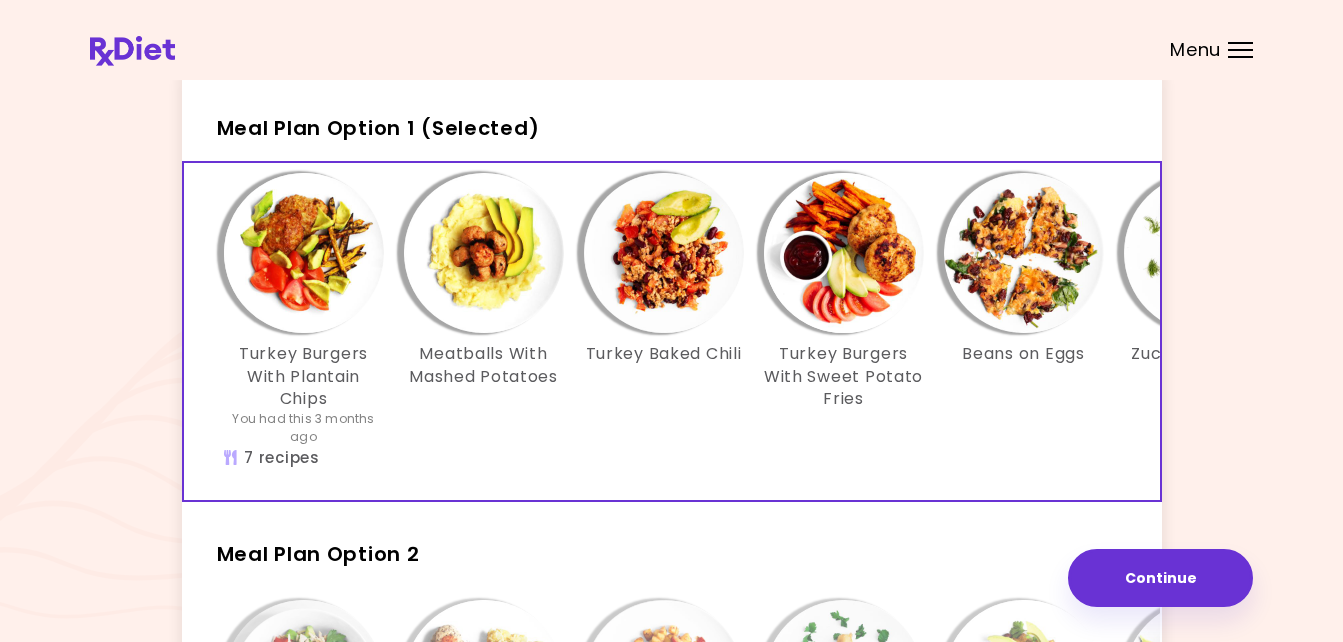 click at bounding box center (1204, 253) 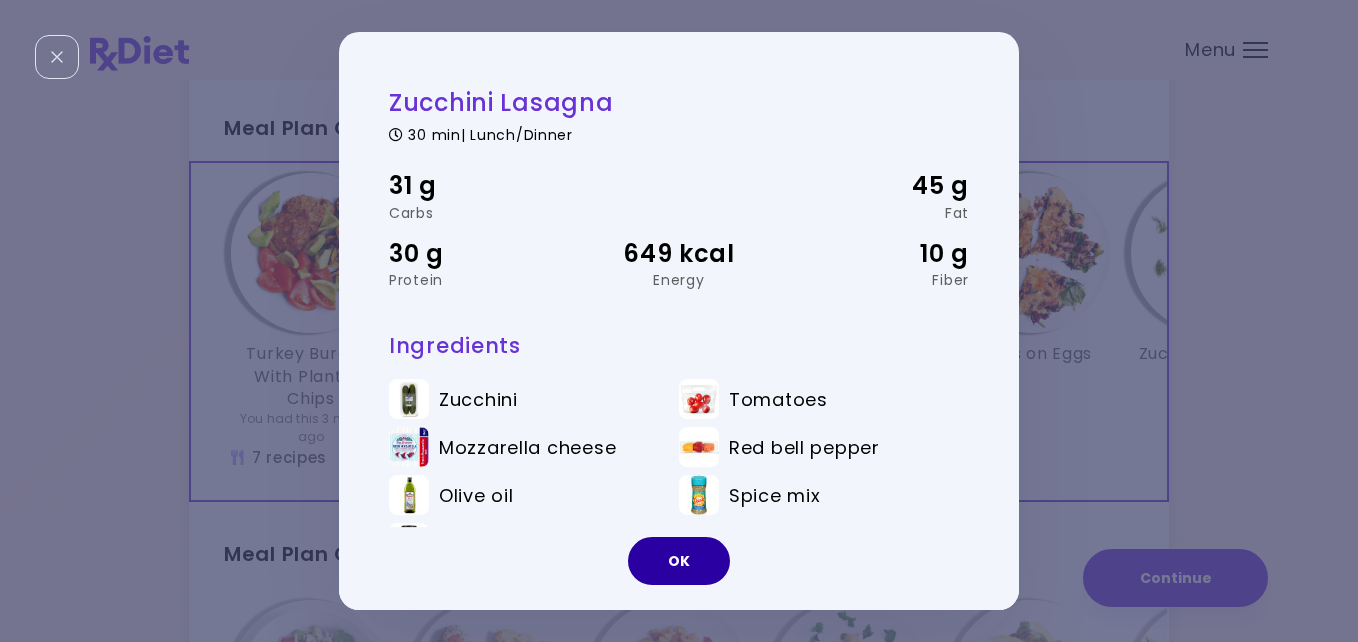 click on "OK" at bounding box center [679, 561] 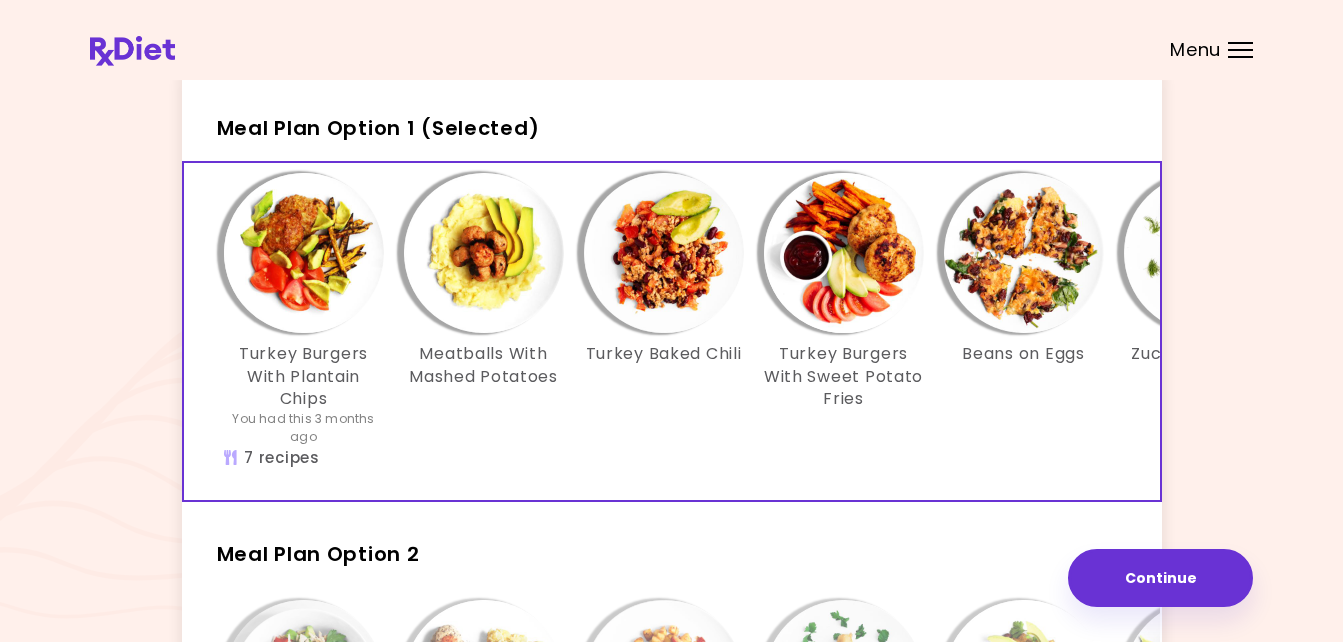 click at bounding box center [844, 253] 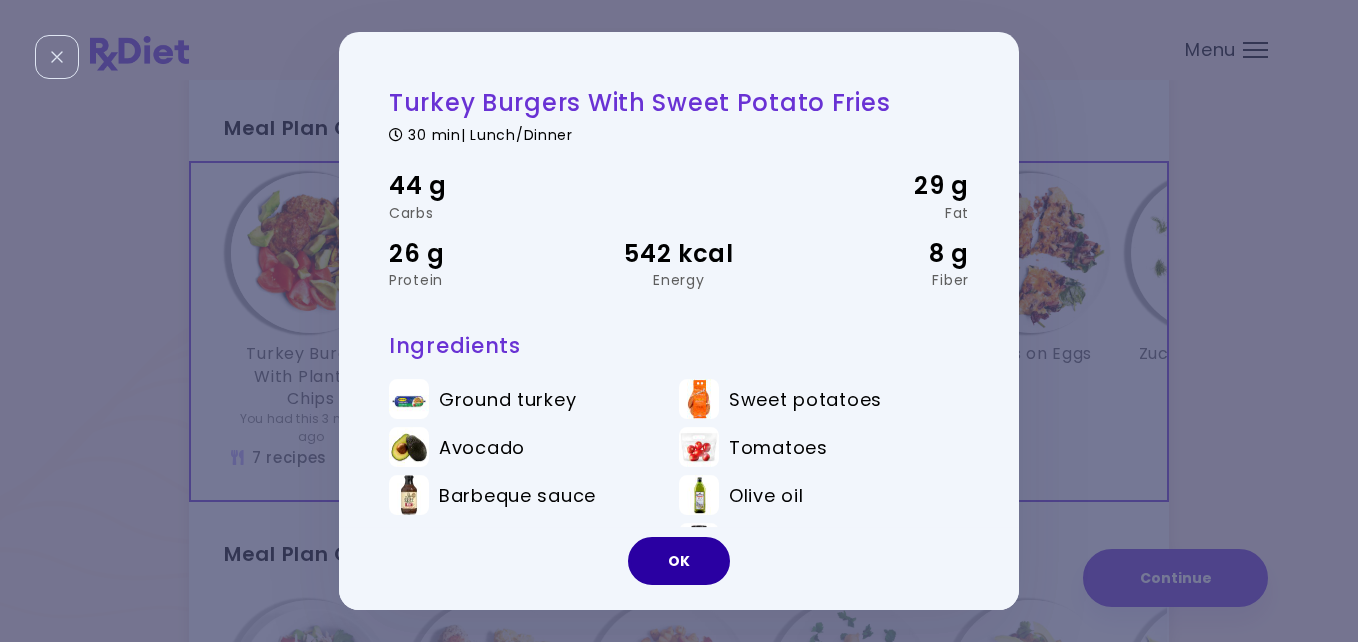 click on "OK" at bounding box center [679, 561] 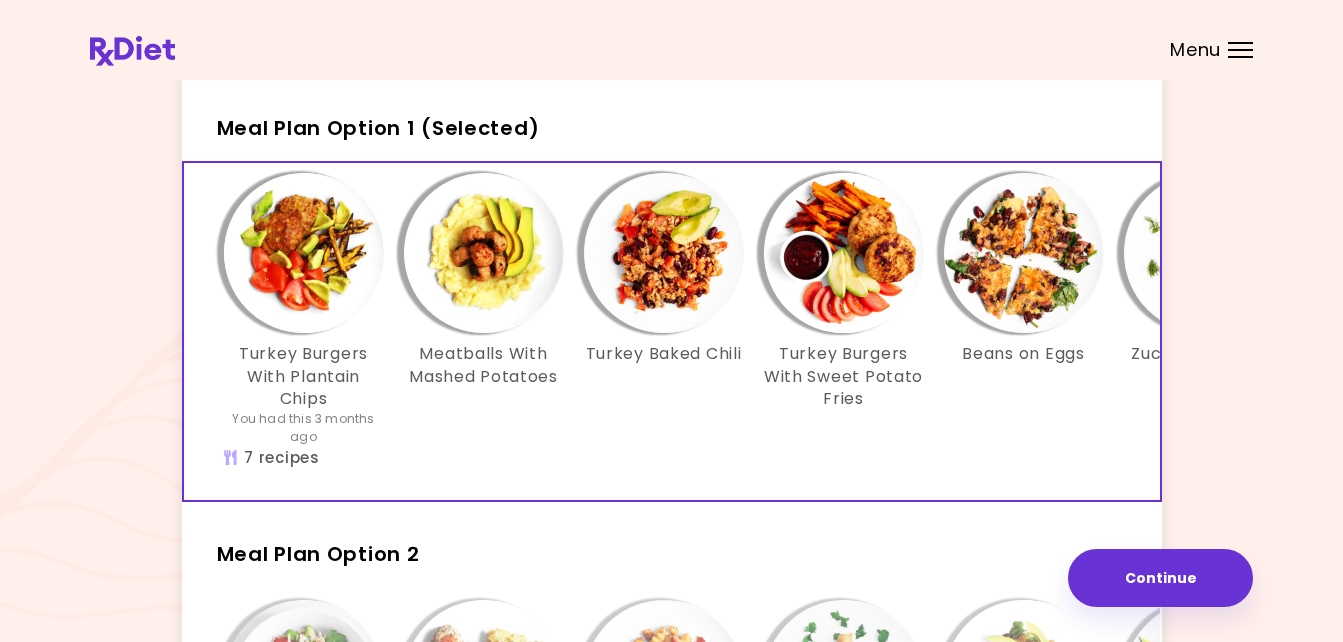 click at bounding box center (844, 253) 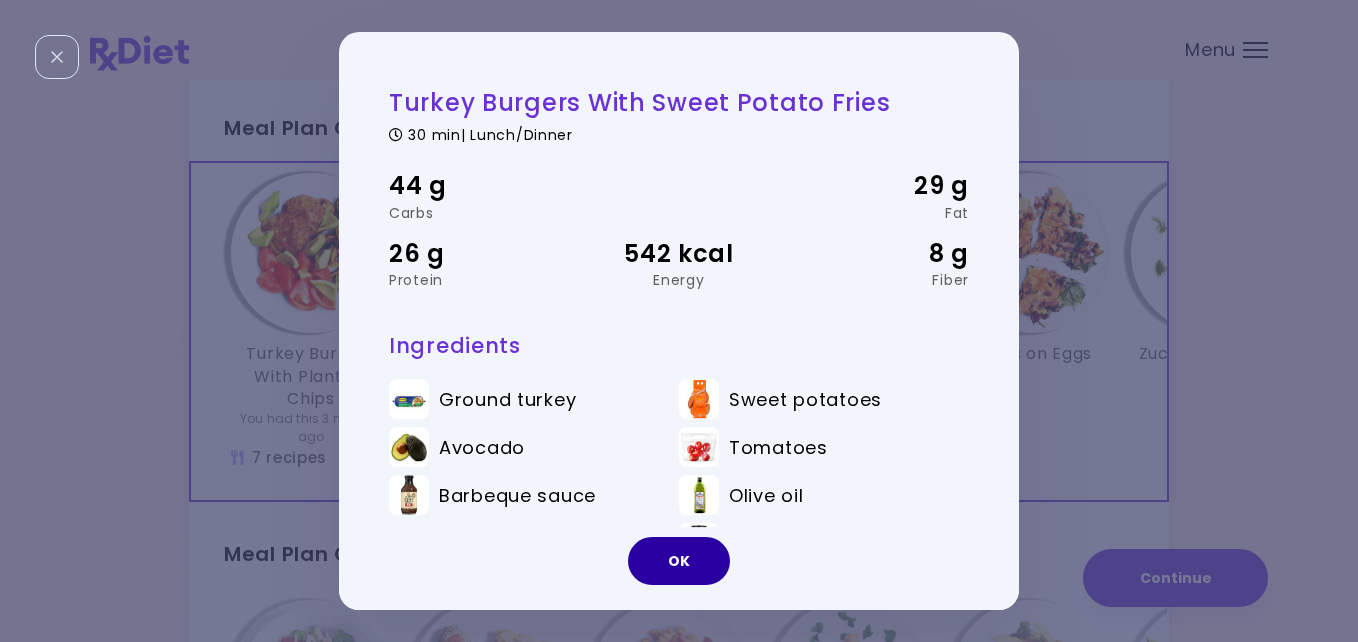 click on "OK" at bounding box center [679, 561] 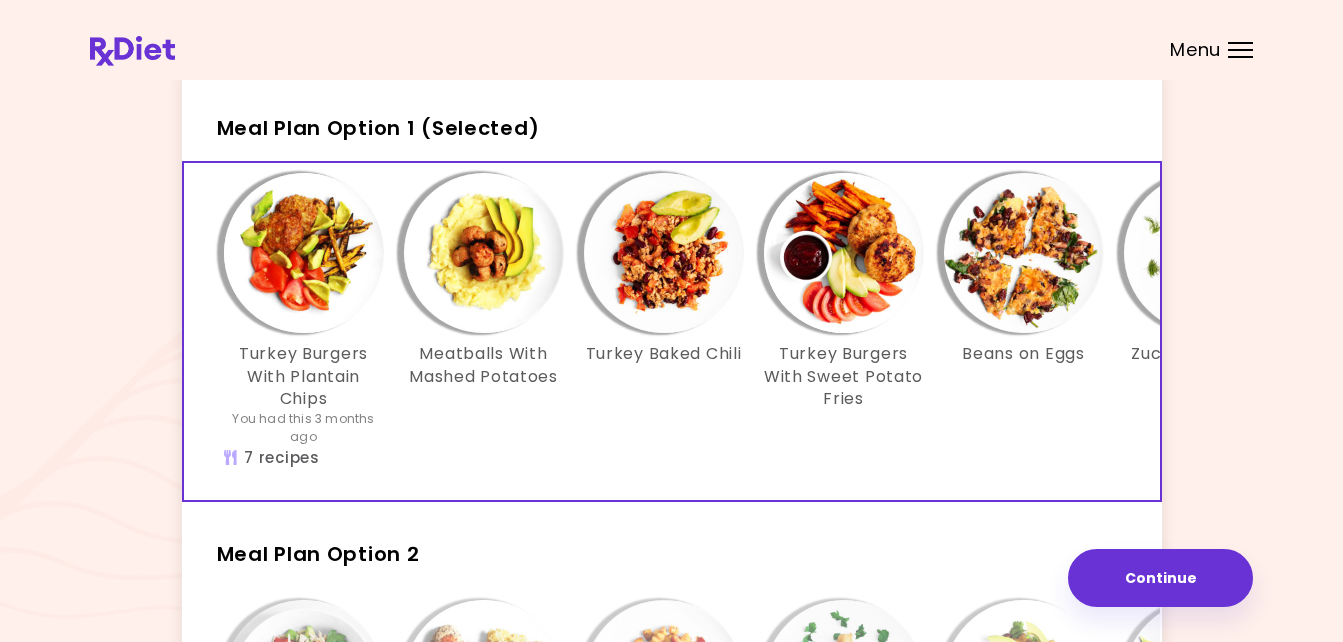 click at bounding box center [844, 253] 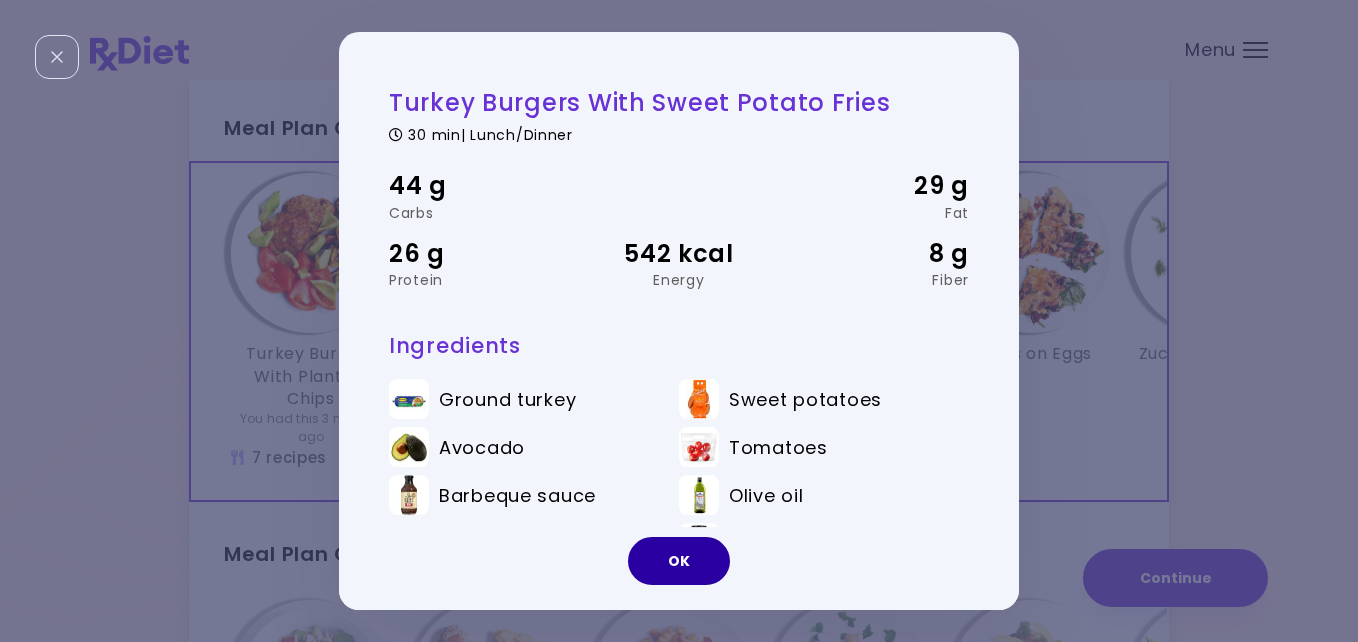 click on "OK" at bounding box center (679, 561) 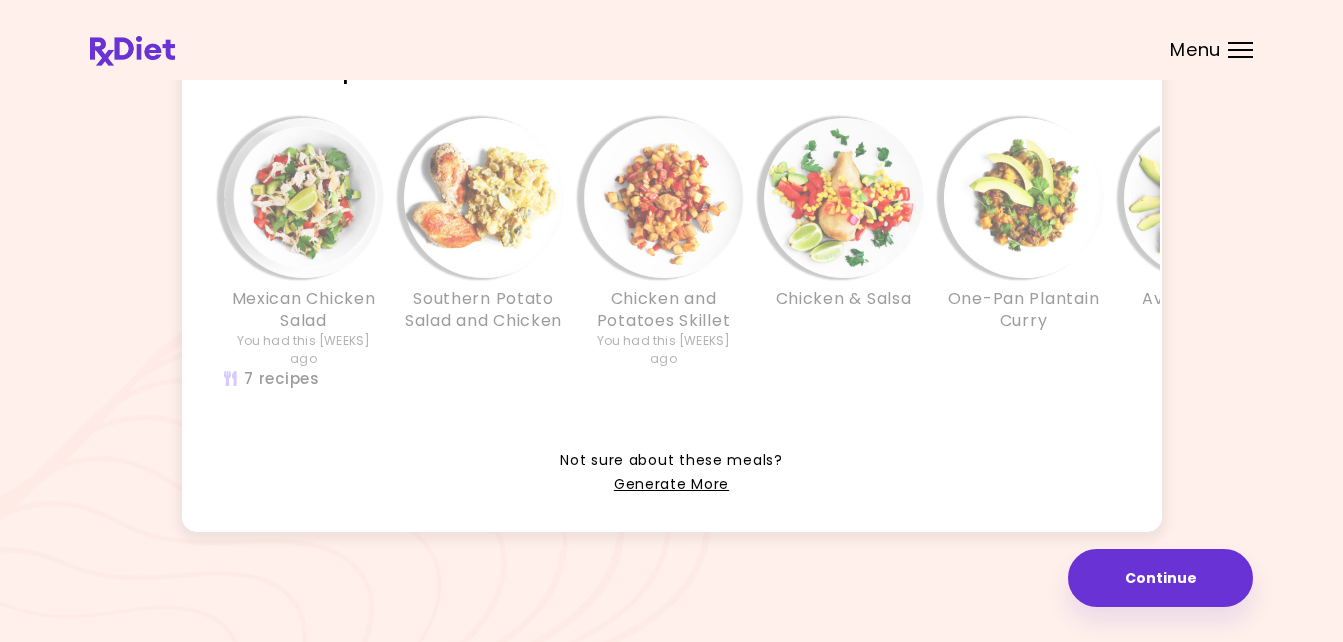 scroll, scrollTop: 596, scrollLeft: 0, axis: vertical 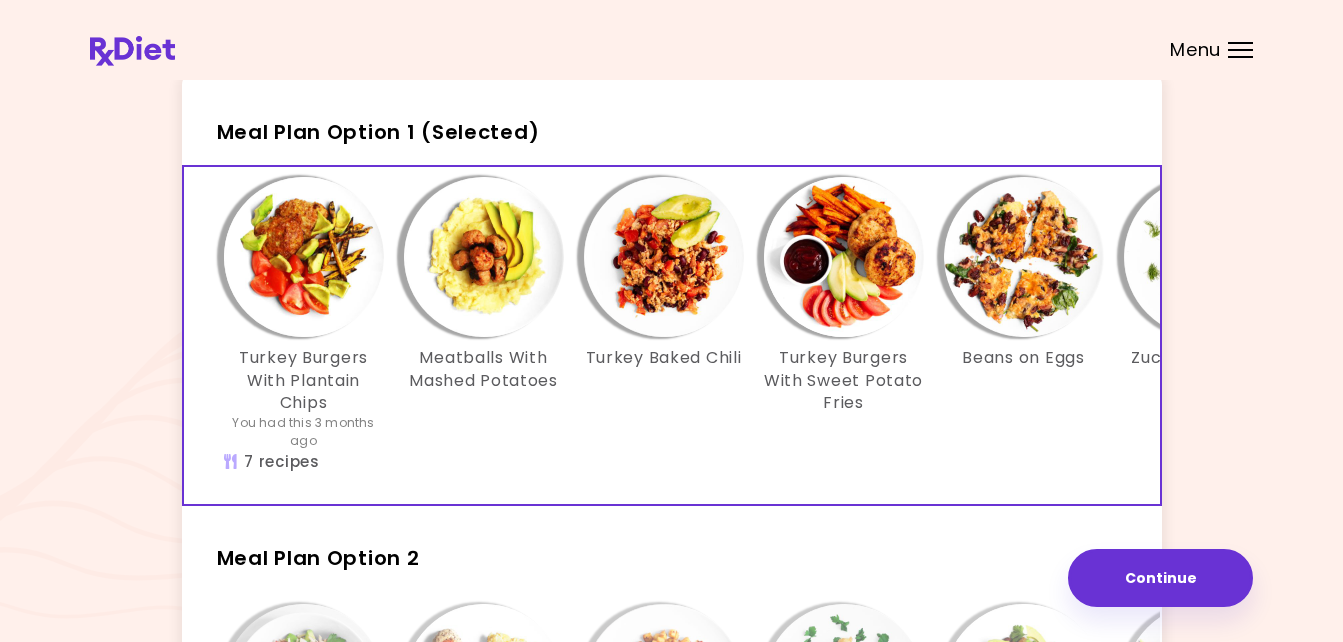 click at bounding box center [844, 257] 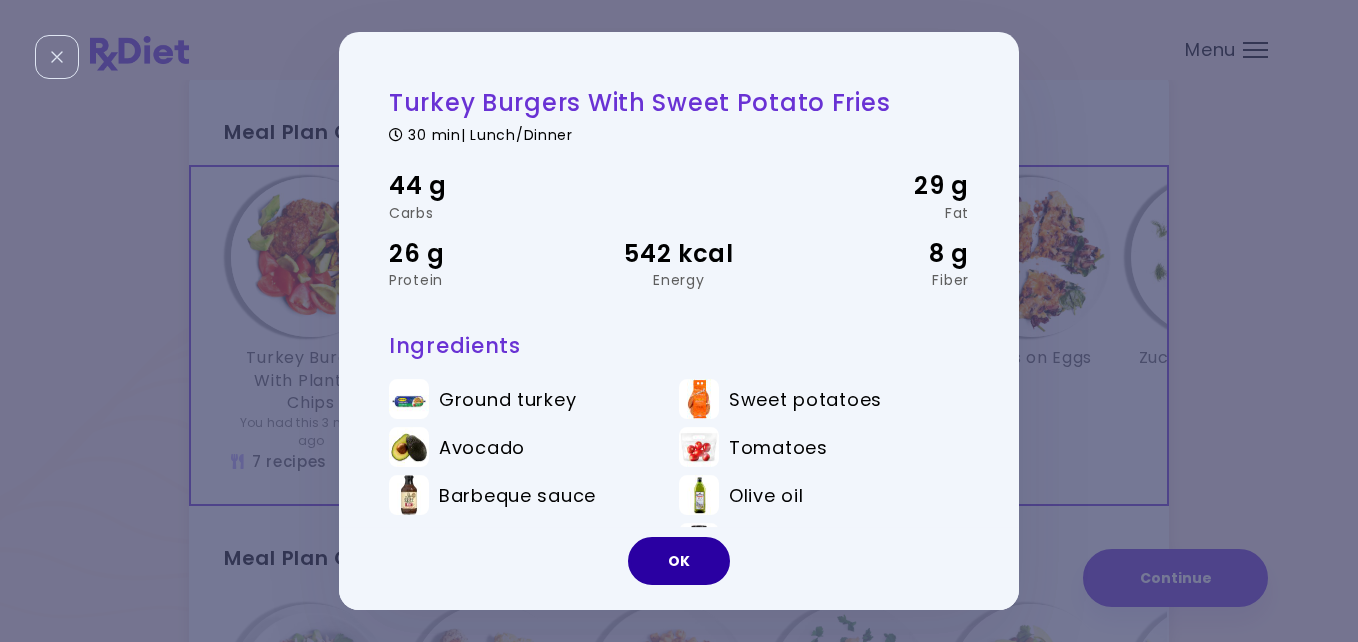 click on "OK" at bounding box center (679, 561) 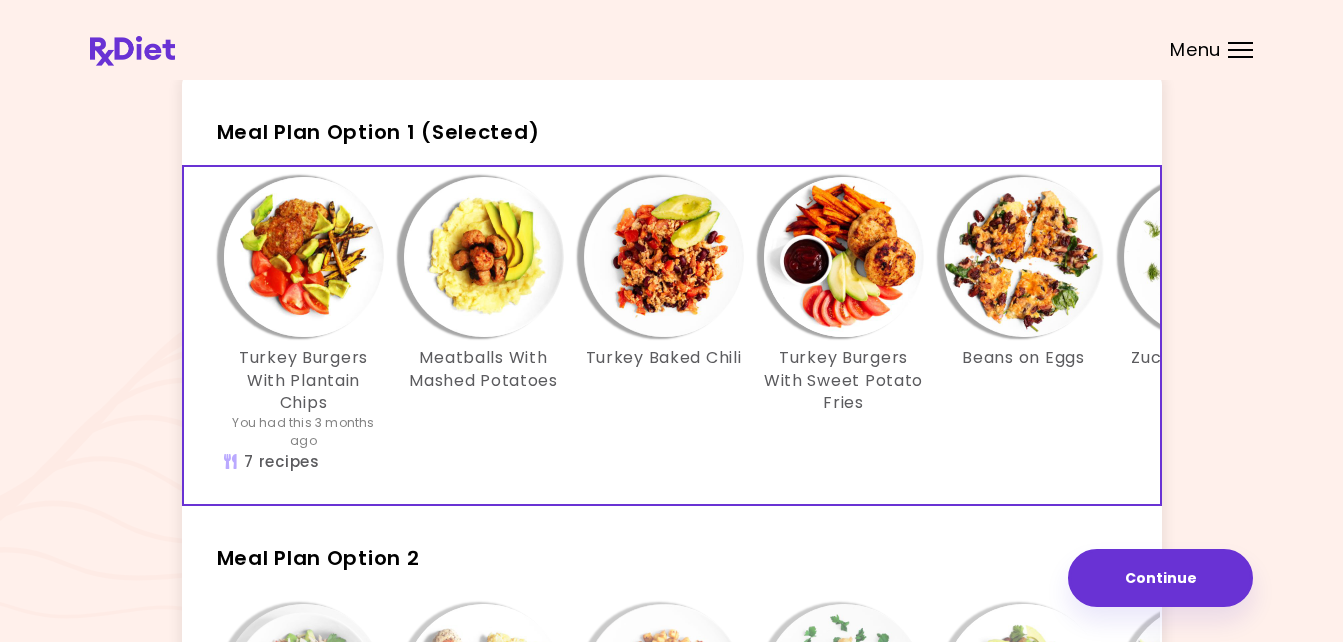 click on "Turkey Burgers With Sweet Potato Fries" at bounding box center (844, 380) 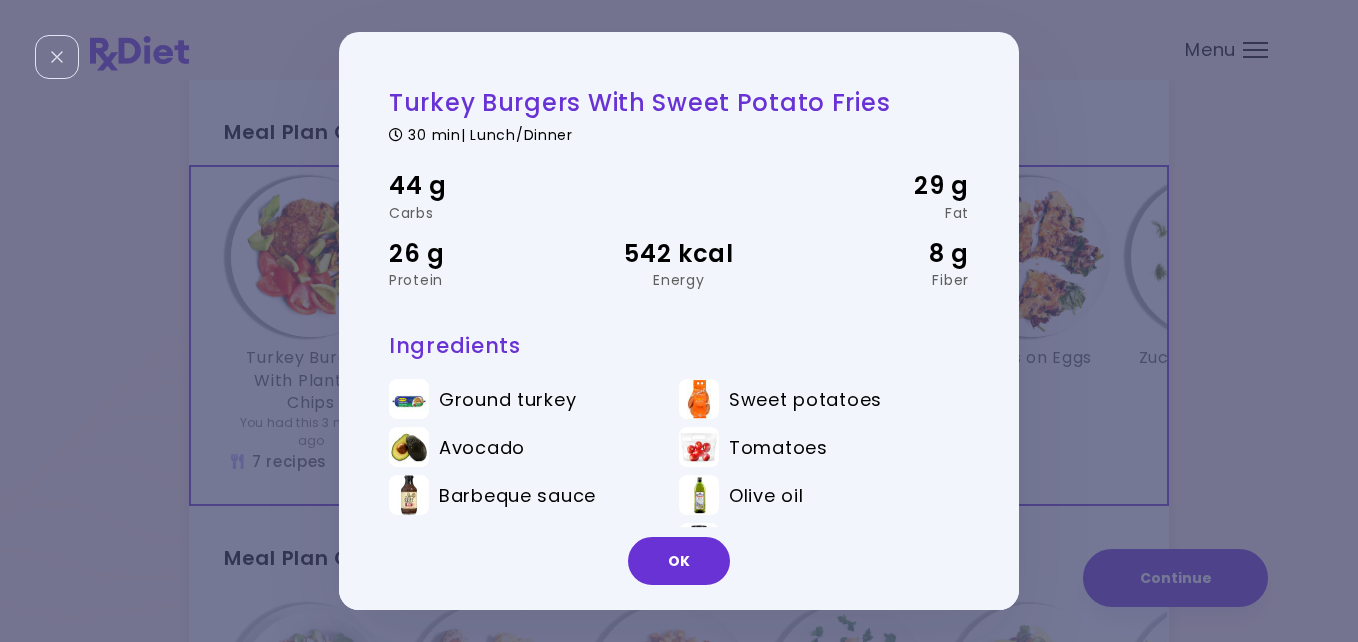 click on "Ingredients" at bounding box center [679, 345] 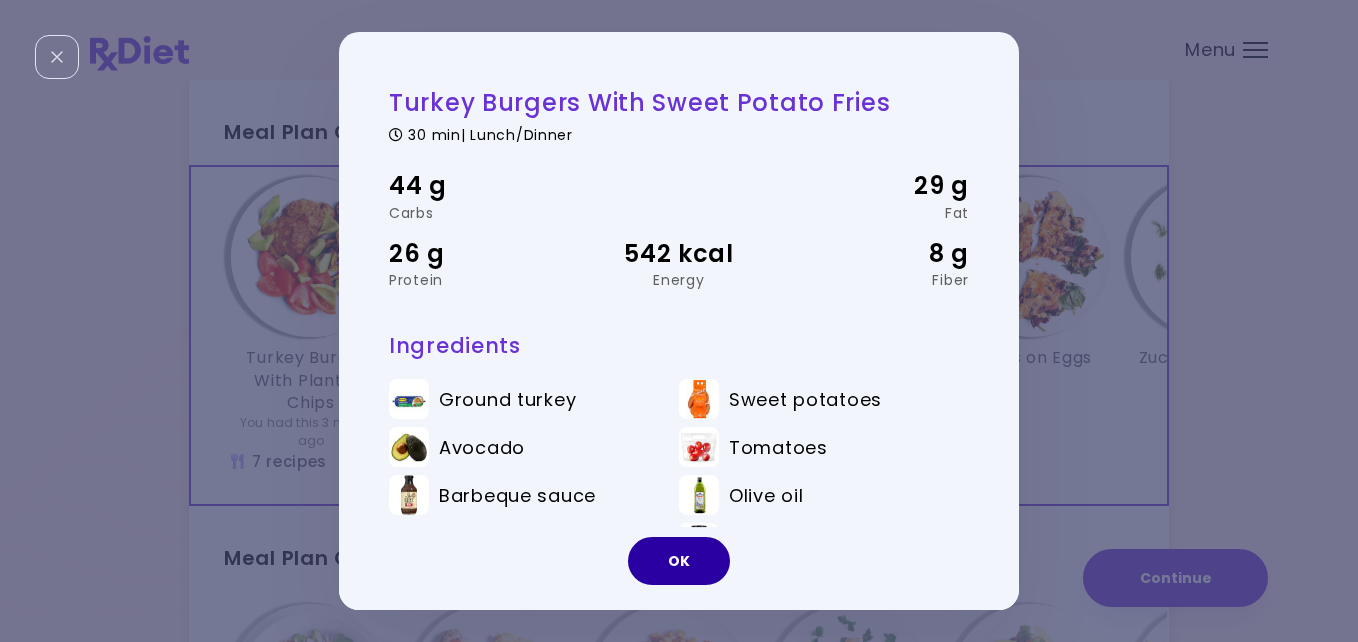 click on "OK" at bounding box center (679, 561) 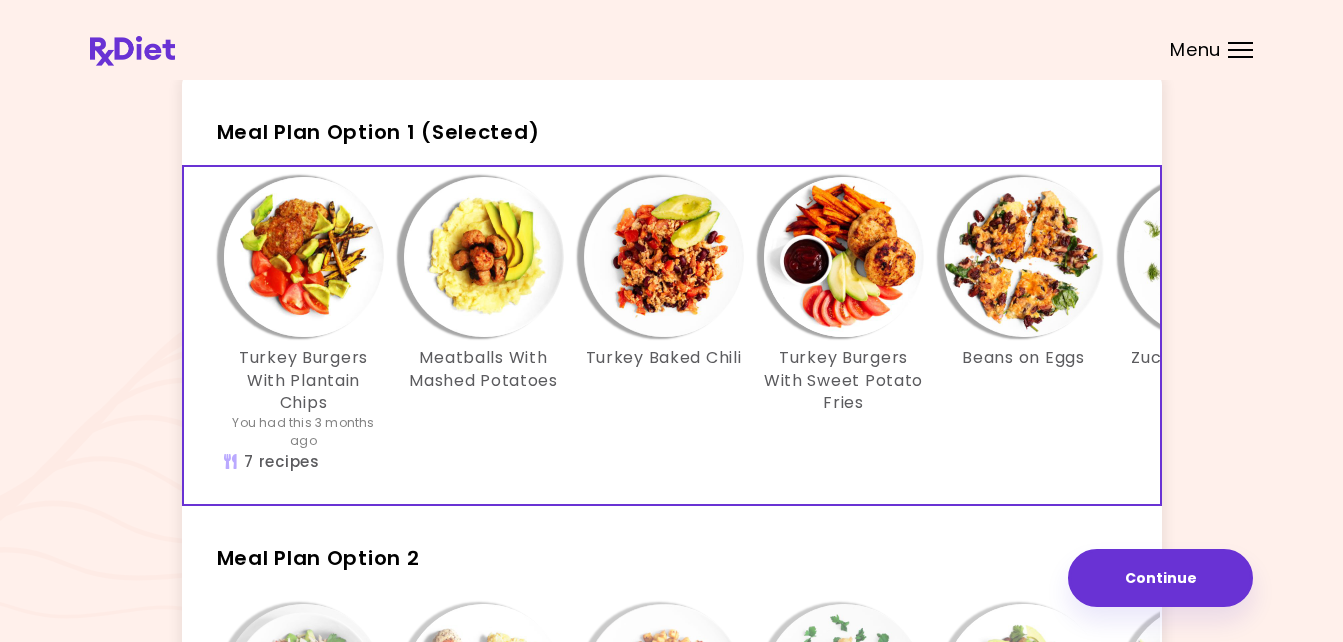 click at bounding box center [484, 257] 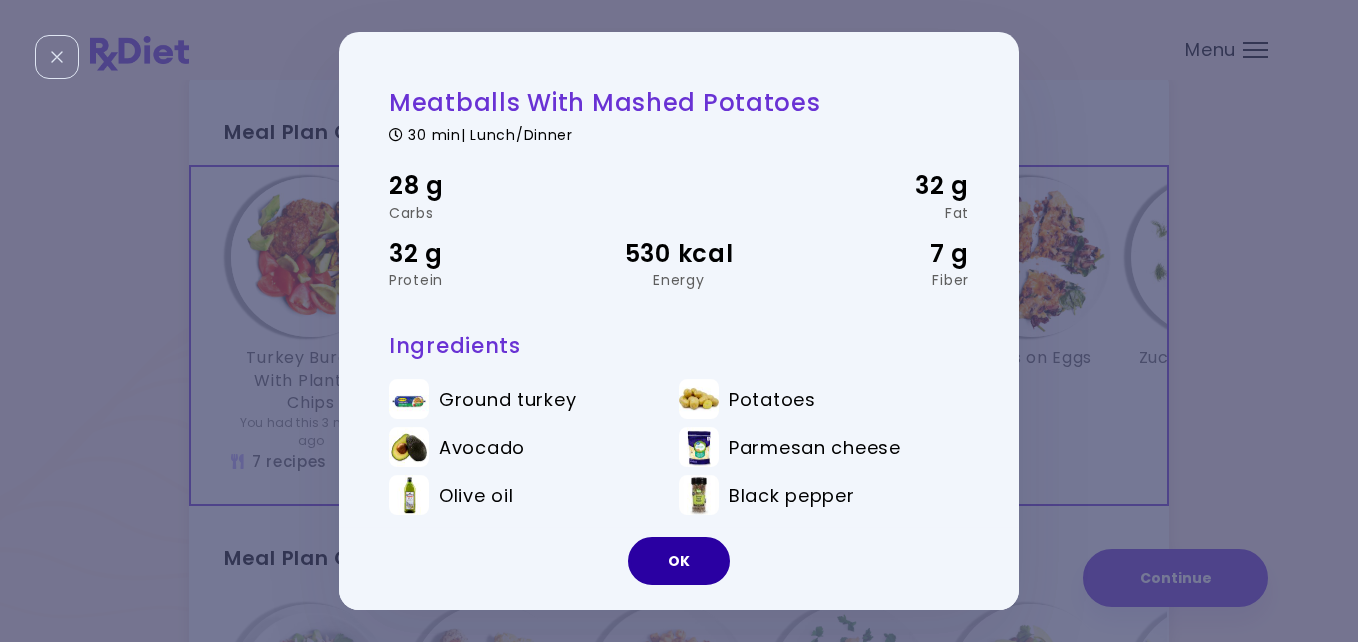 click on "OK" at bounding box center [679, 561] 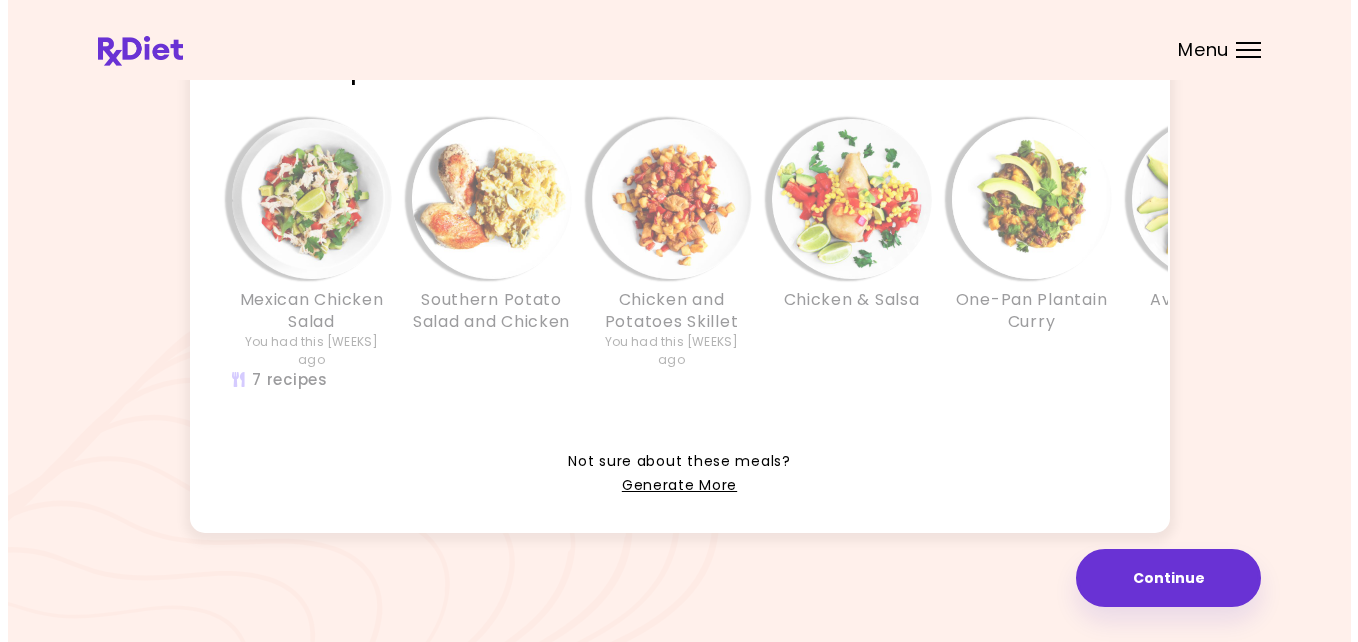 scroll, scrollTop: 556, scrollLeft: 0, axis: vertical 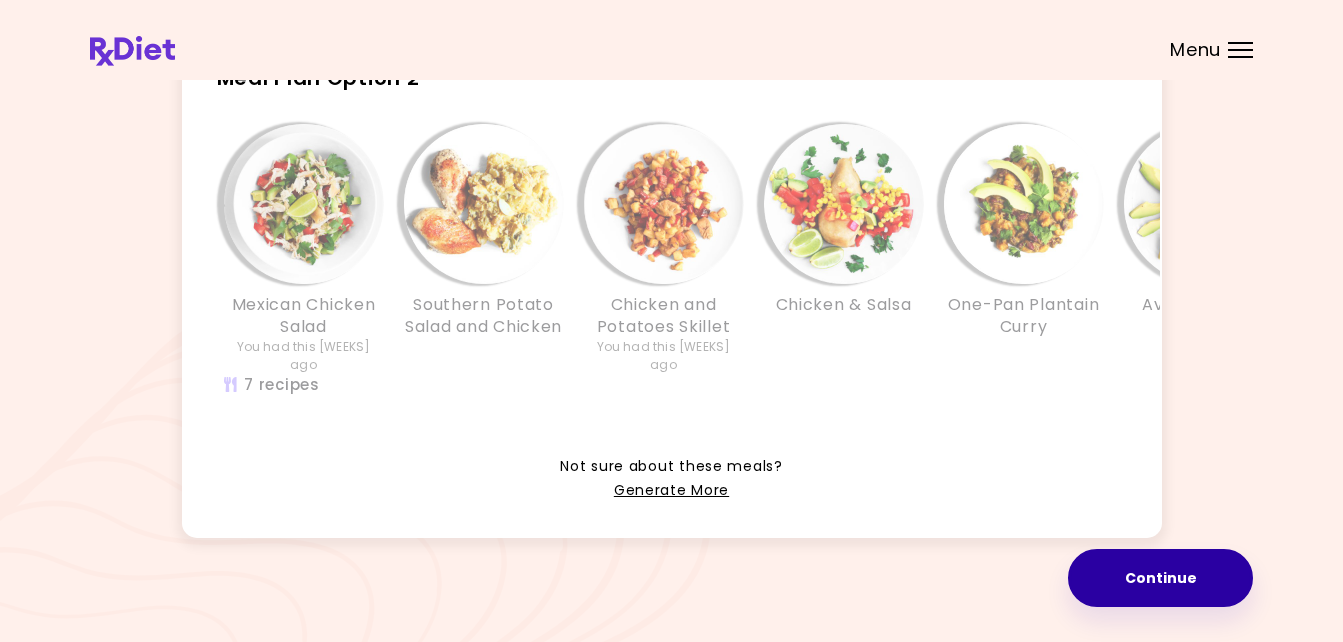click on "Continue" at bounding box center [1160, 578] 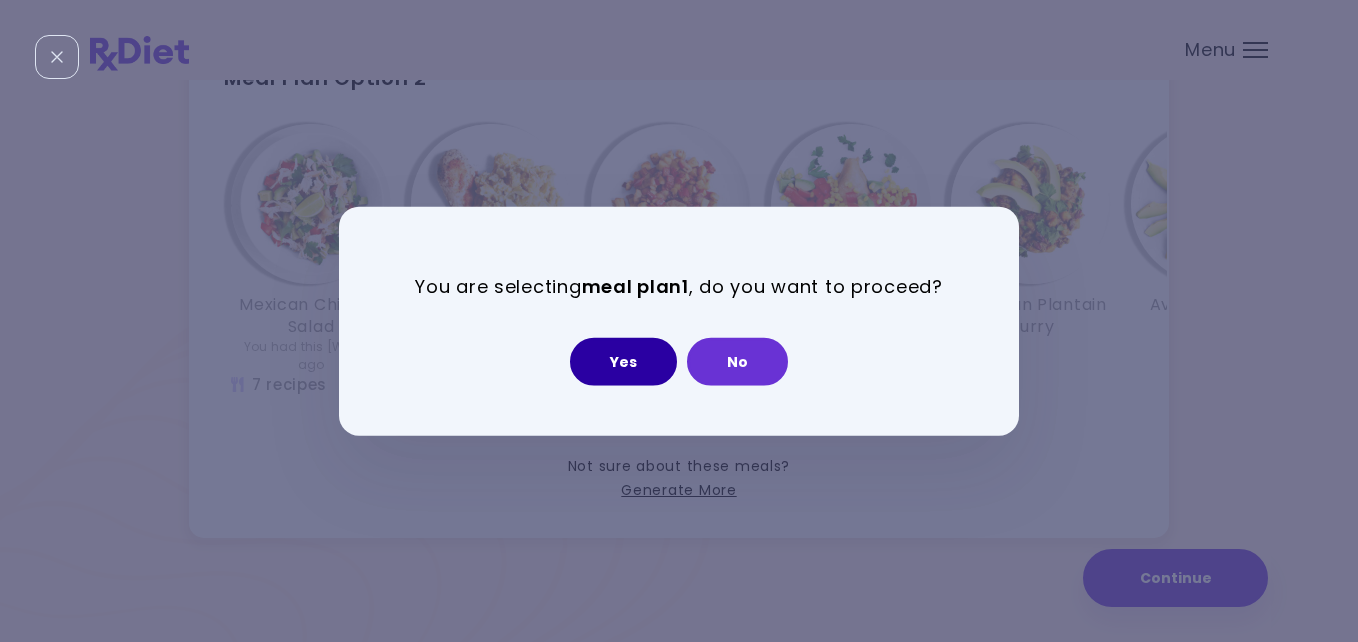 click on "Yes" at bounding box center [623, 361] 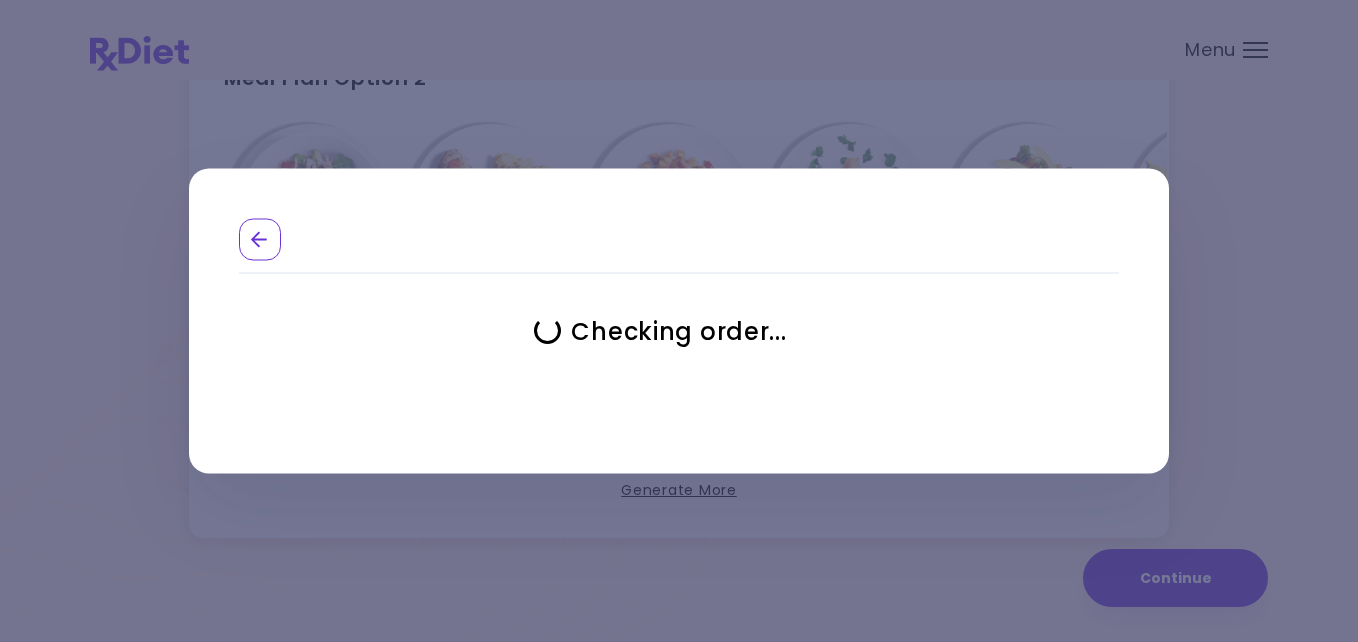 select on "**********" 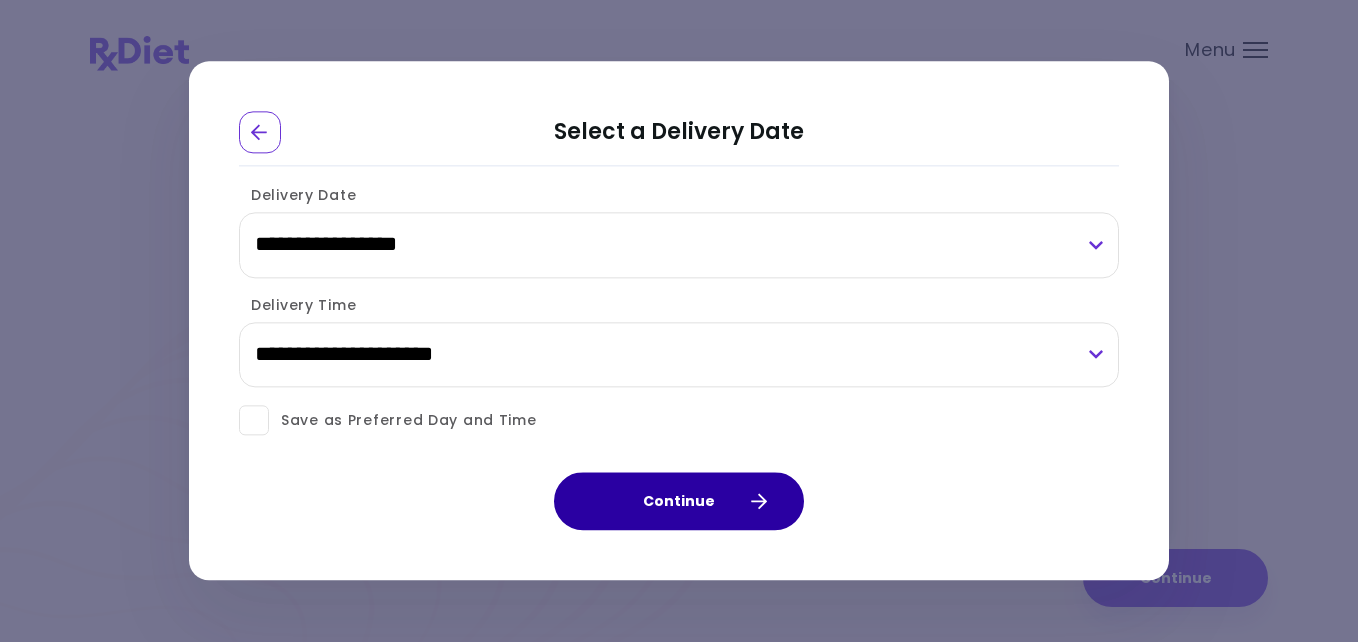 click on "Continue" at bounding box center (679, 502) 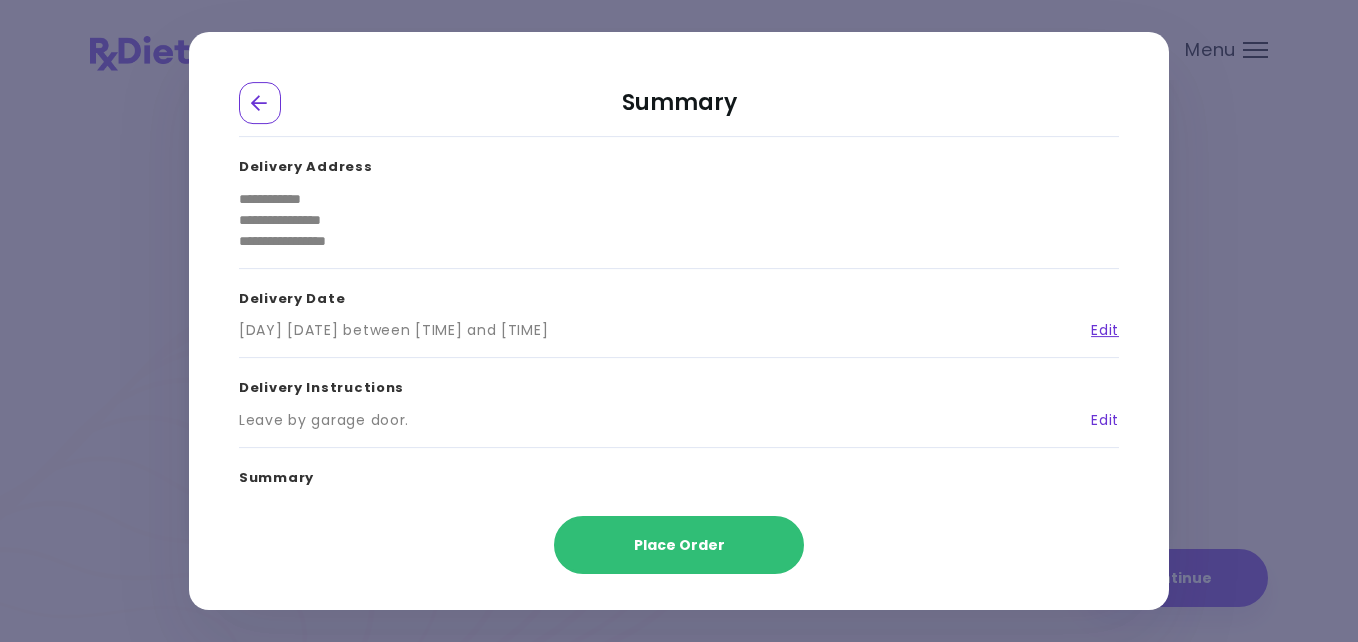 click on "Edit" at bounding box center [1097, 420] 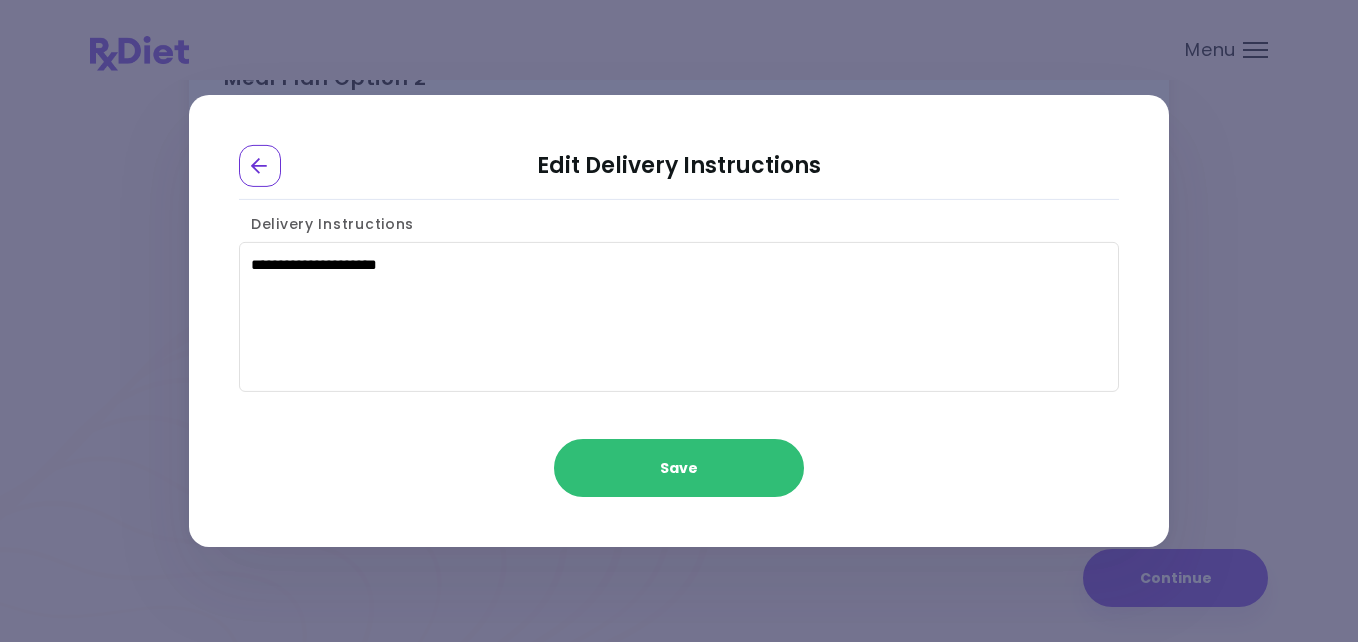 click on "**********" at bounding box center (679, 314) 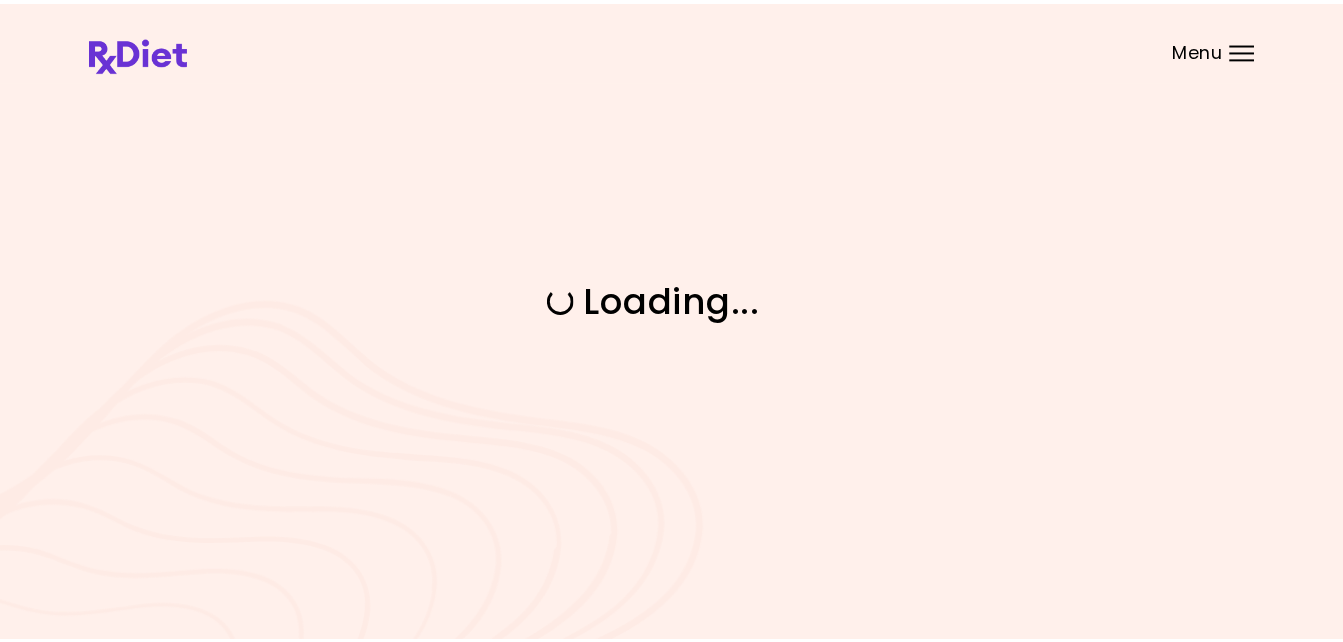 scroll, scrollTop: 0, scrollLeft: 0, axis: both 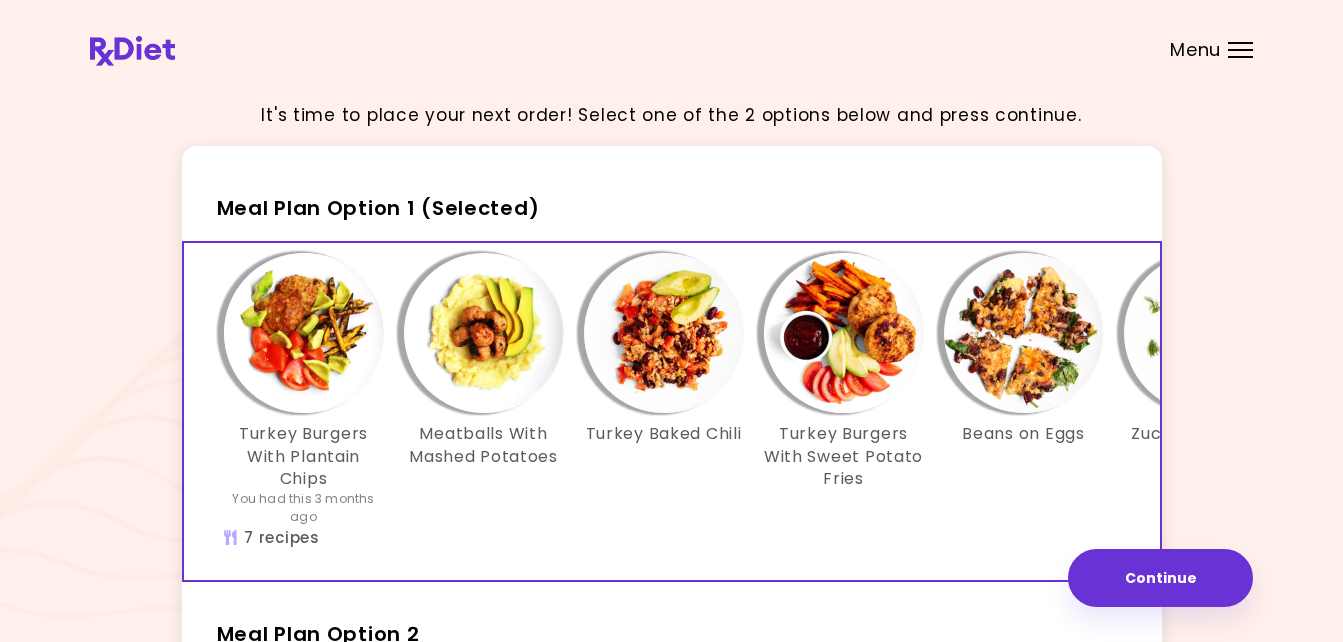 click at bounding box center (844, 333) 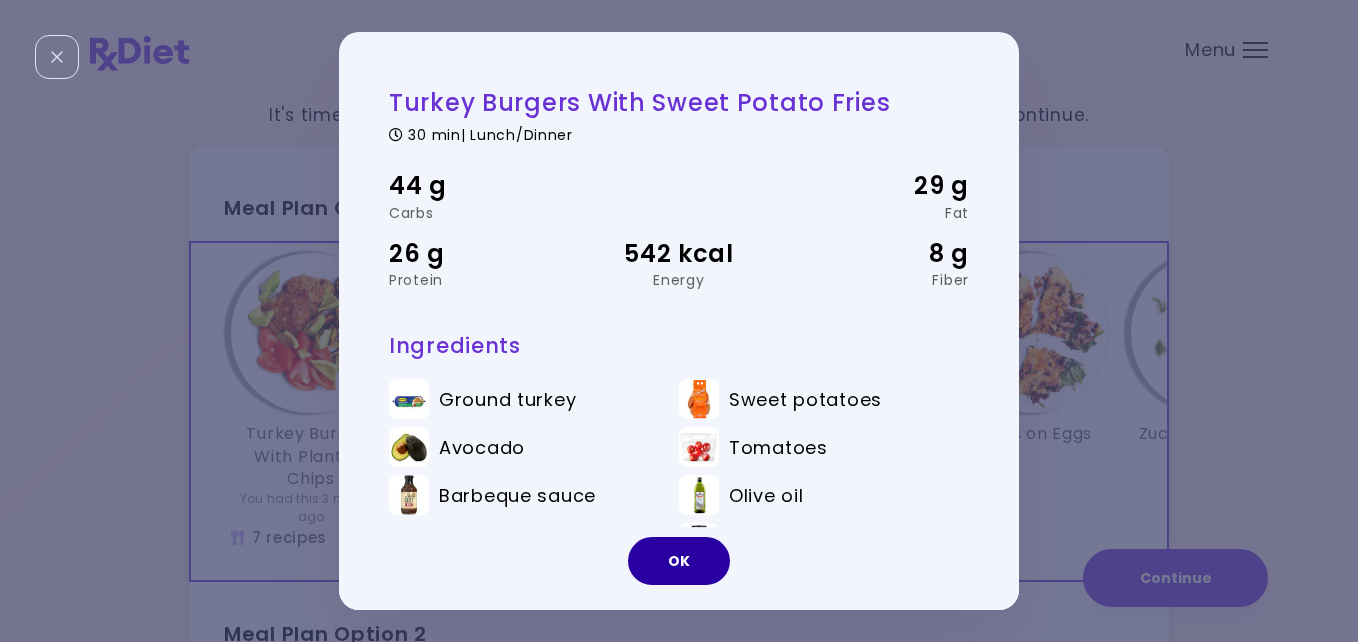 click on "OK" at bounding box center [679, 561] 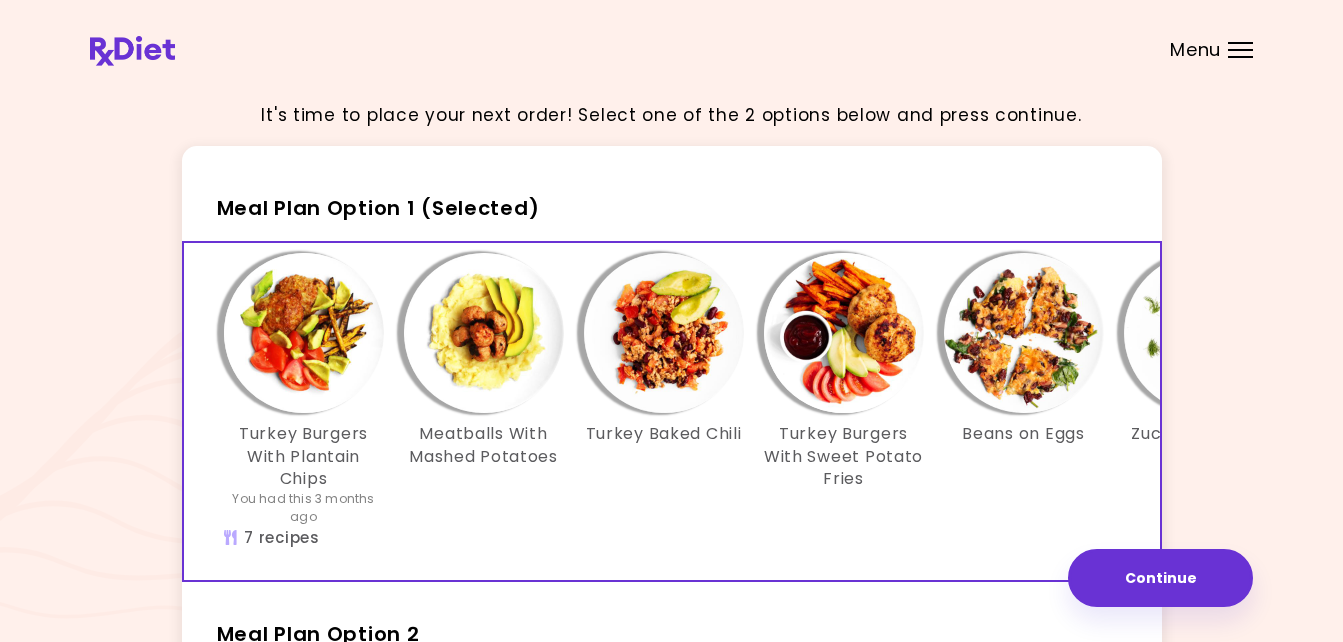 click at bounding box center [844, 333] 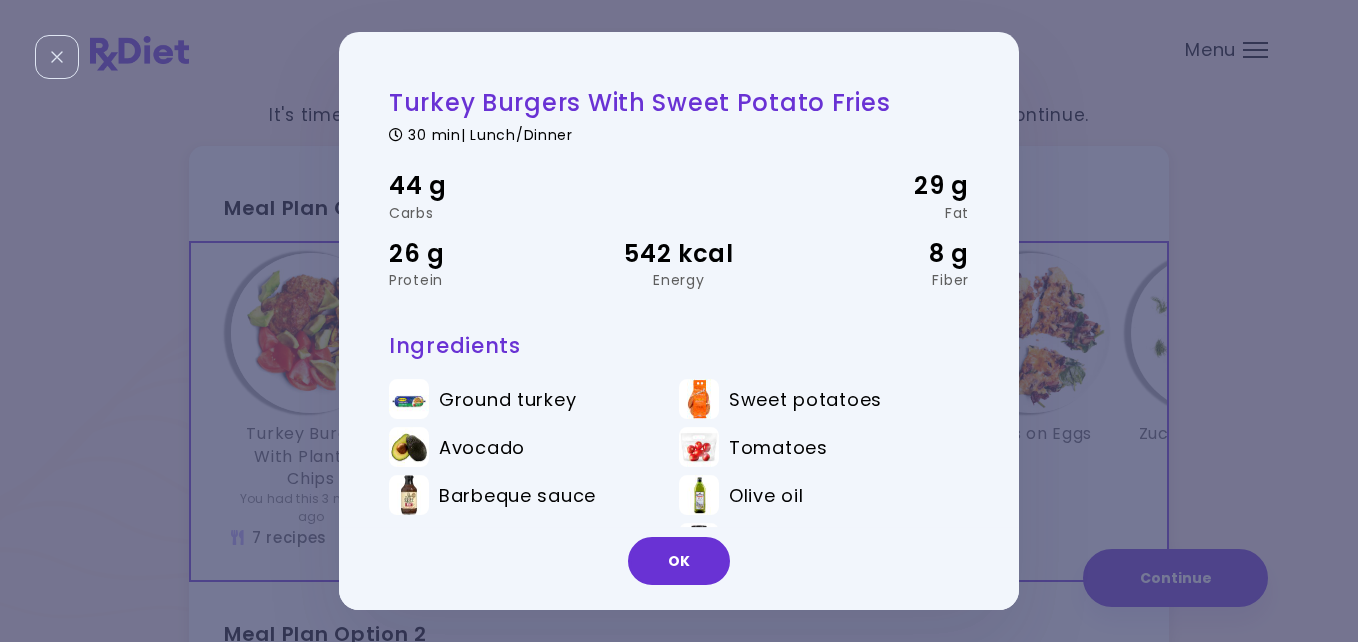 click on "Turkey Burgers With Sweet Potato Fries   30   min  | Lunch/Dinner 44   g Carbs 29   g Fat 26   g Protein 542   kcal Energy 8   g Fiber Ingredients Ground turkey Sweet potatoes Avocado Tomatoes Barbeque sauce Olive oil Salt Black pepper OK" at bounding box center [679, 321] 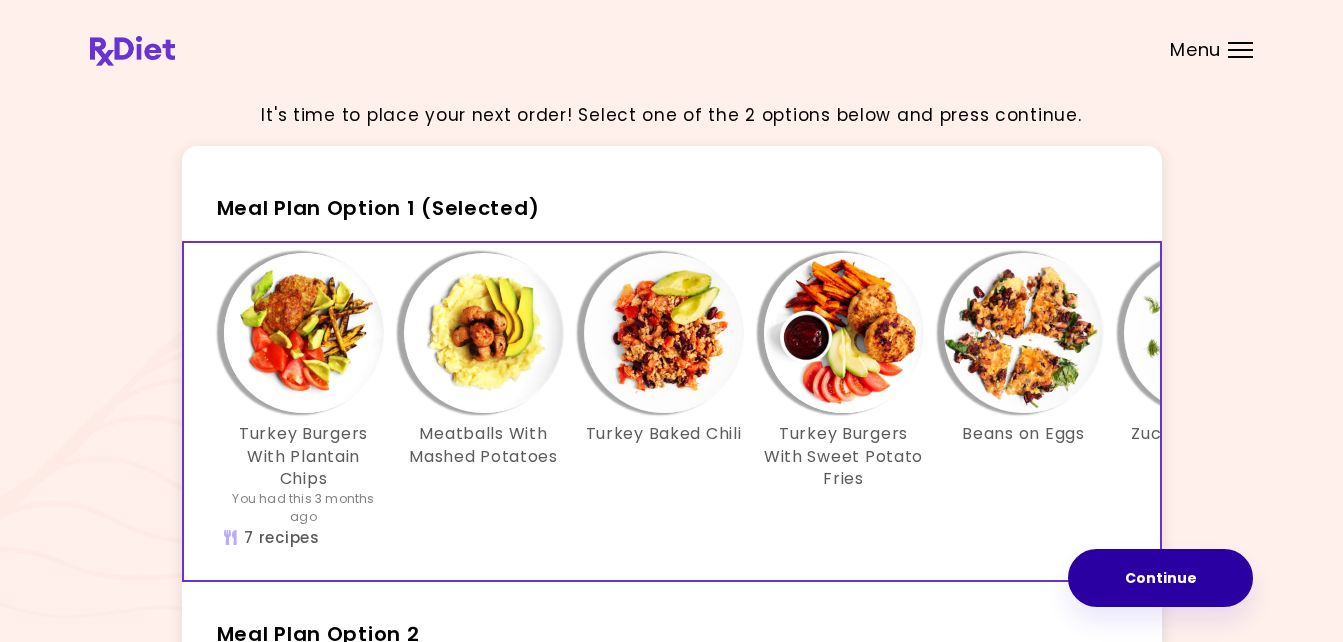 click on "Continue" at bounding box center [1160, 578] 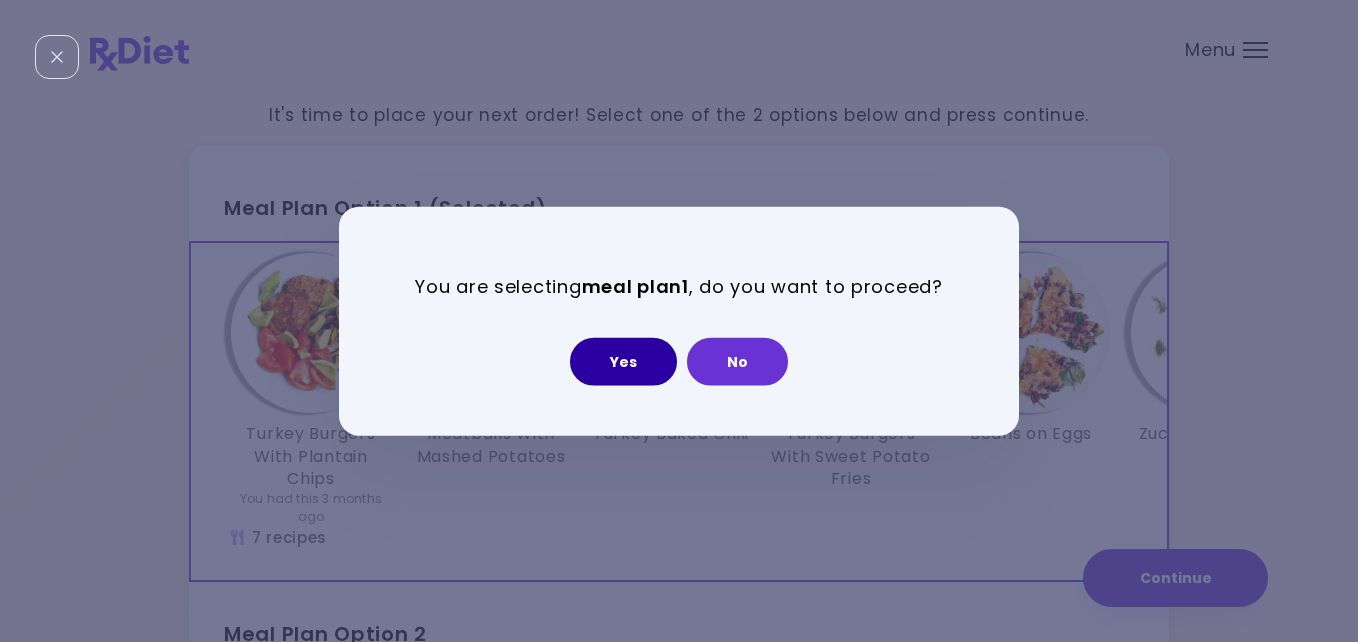click on "Yes" at bounding box center [623, 361] 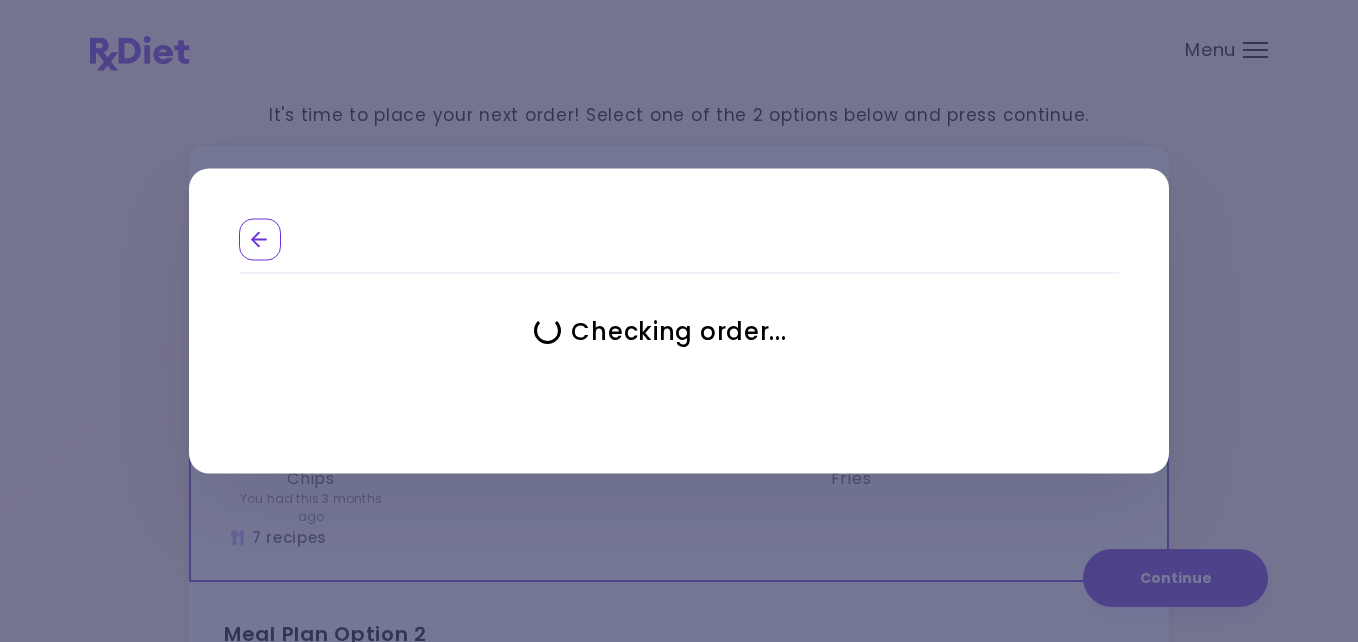 select on "**********" 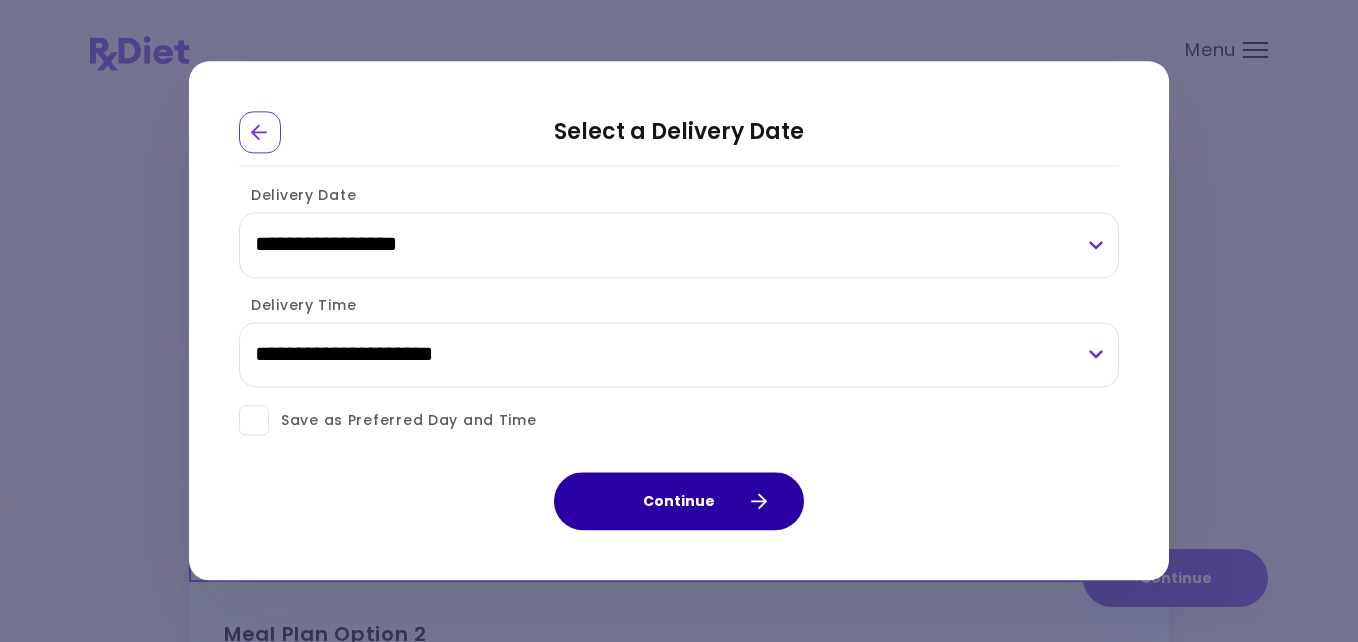 click on "Continue" at bounding box center (679, 502) 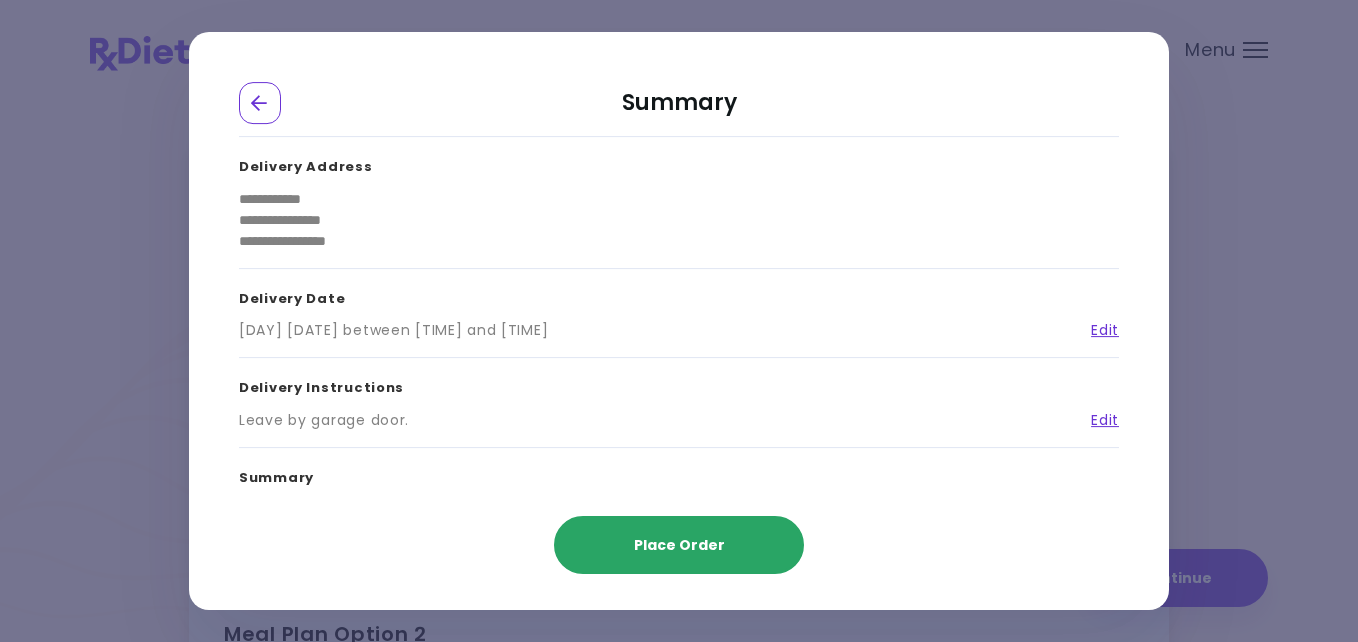 click on "Place Order" at bounding box center (679, 545) 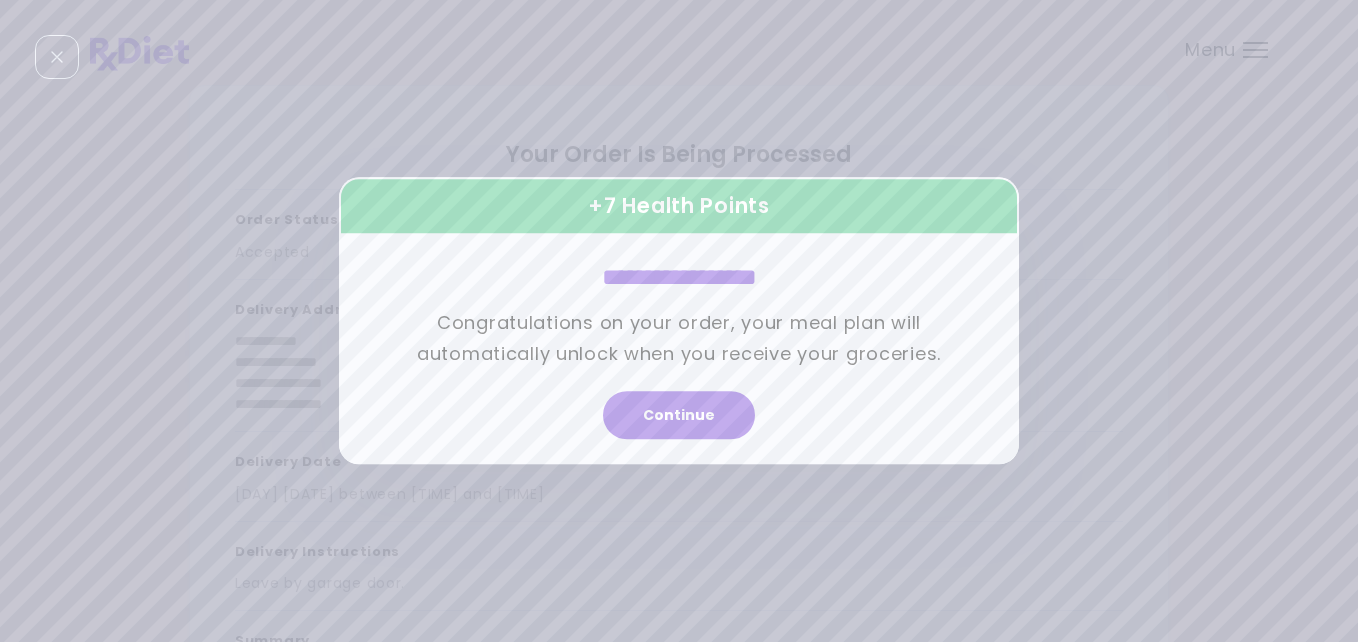 click on "**********" at bounding box center (679, 321) 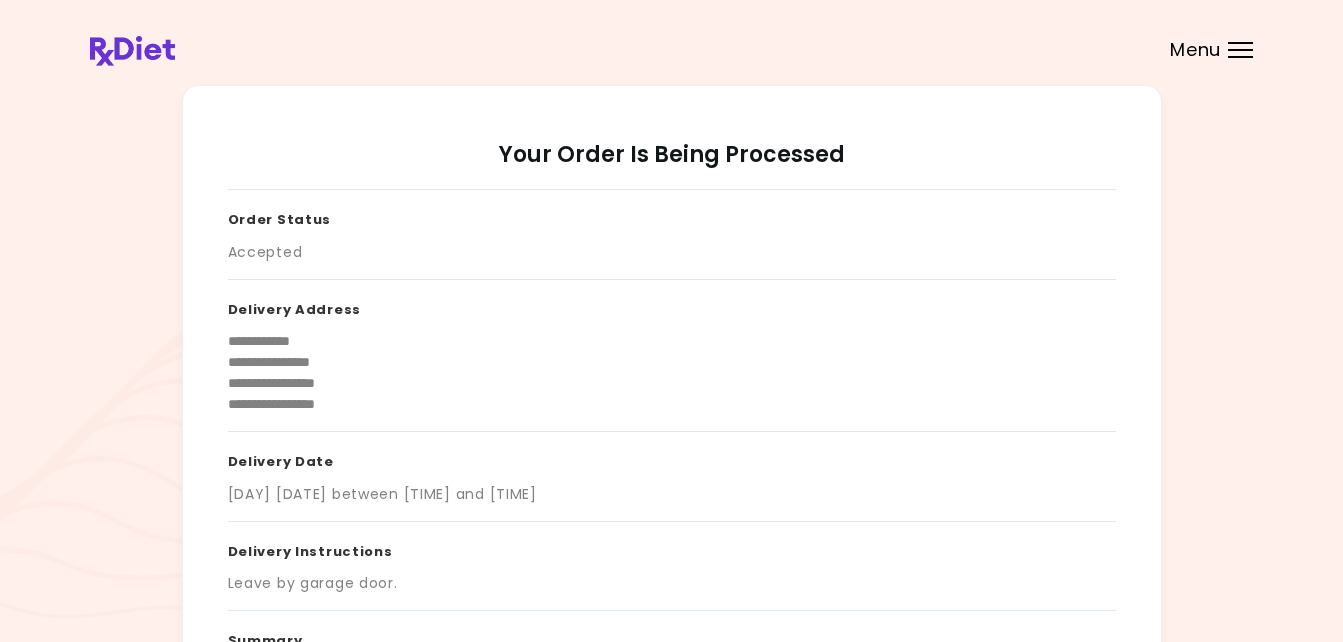 click on "Delivery Date Saturday 8/9/2025 between 9am and 12pm" at bounding box center (672, 477) 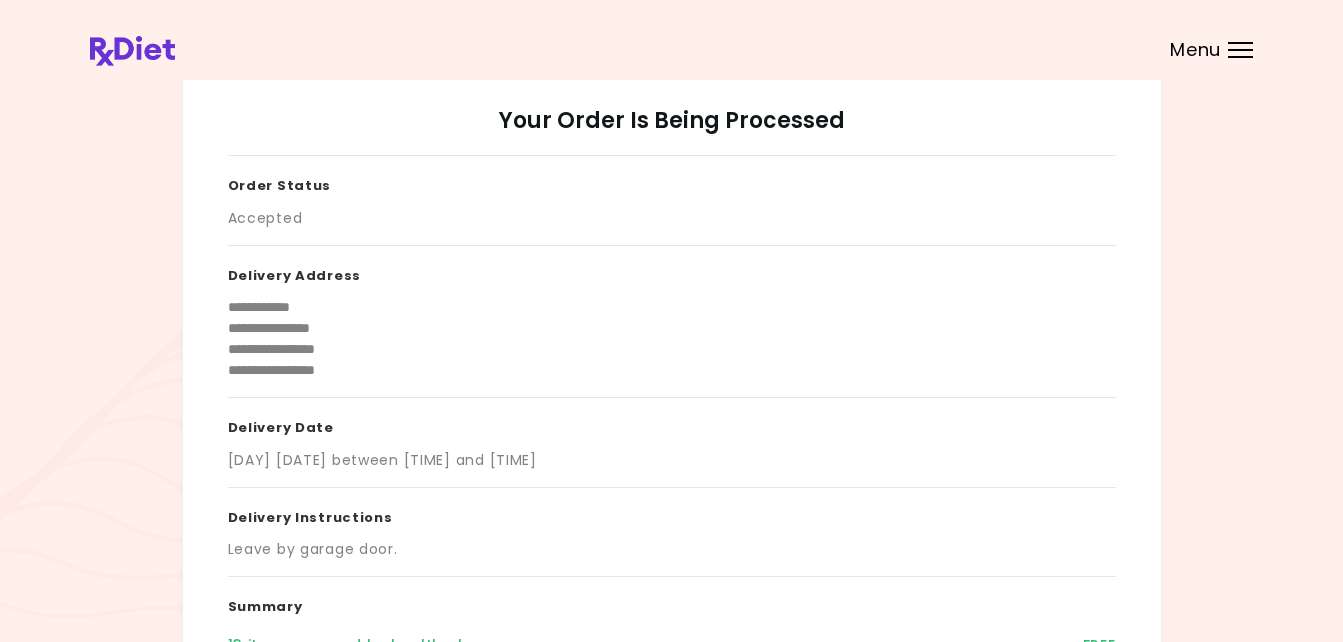 scroll, scrollTop: 0, scrollLeft: 0, axis: both 